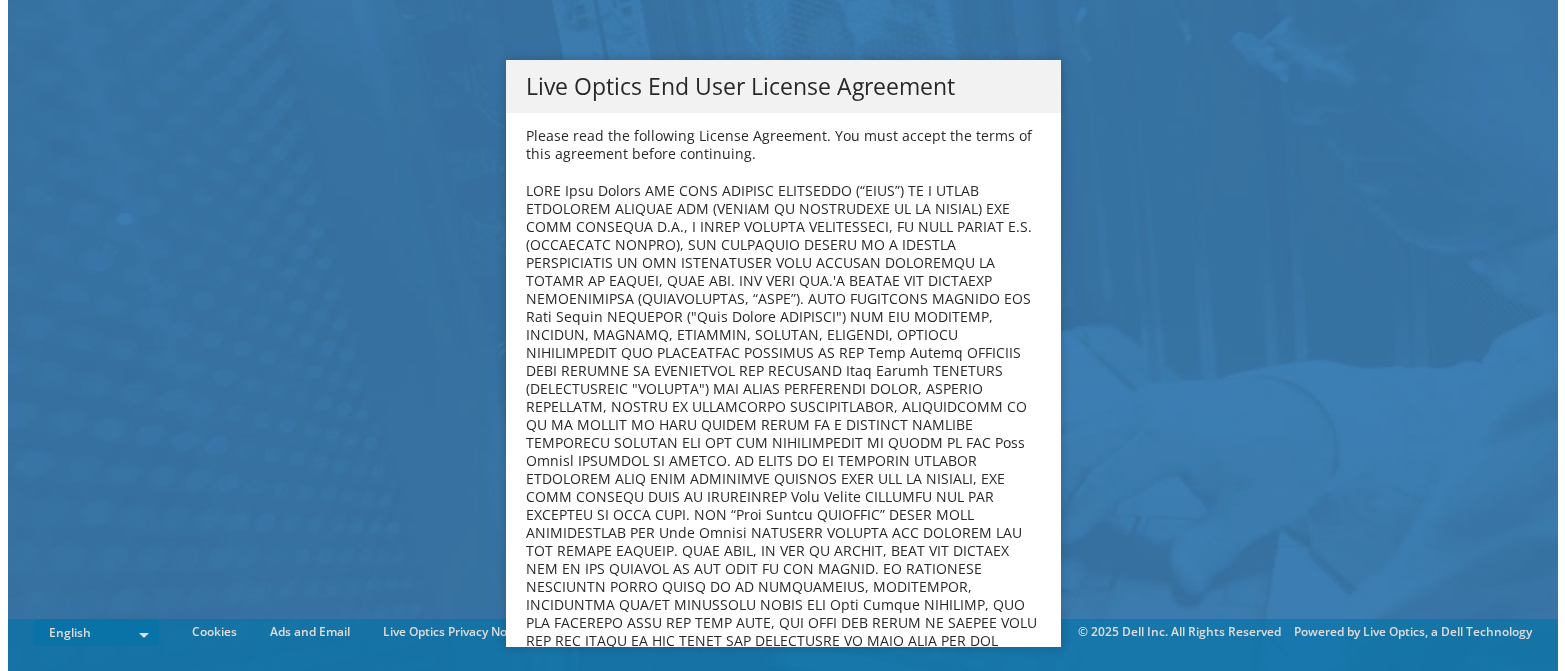 scroll, scrollTop: 0, scrollLeft: 0, axis: both 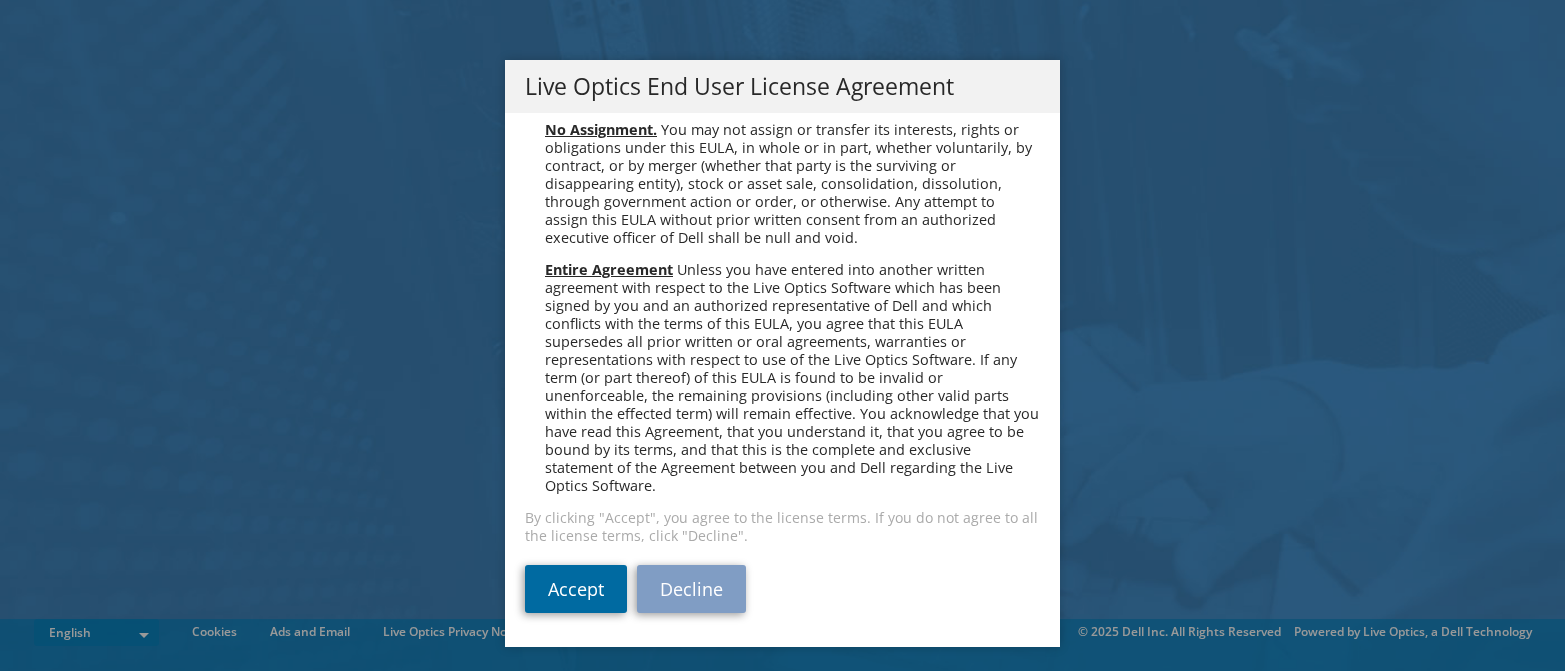 click on "Accept" at bounding box center (576, 589) 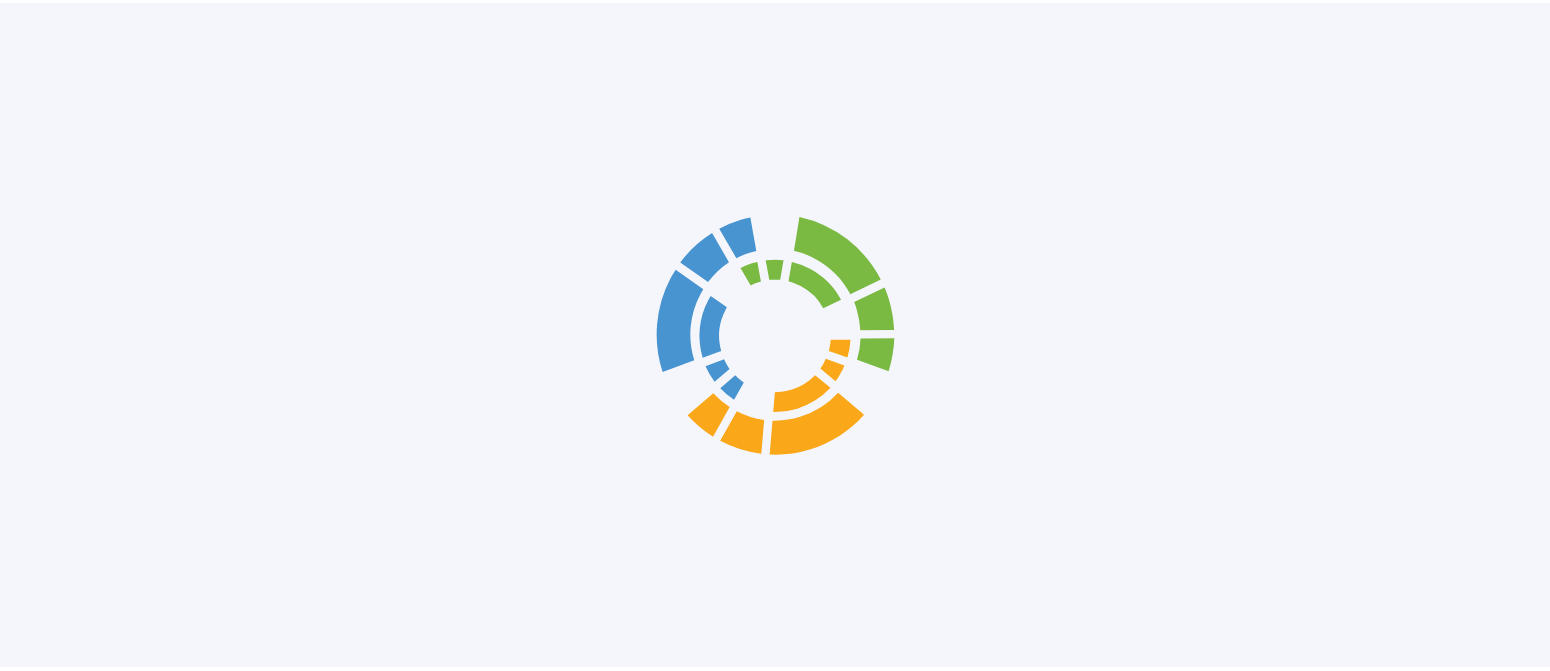 scroll, scrollTop: 0, scrollLeft: 0, axis: both 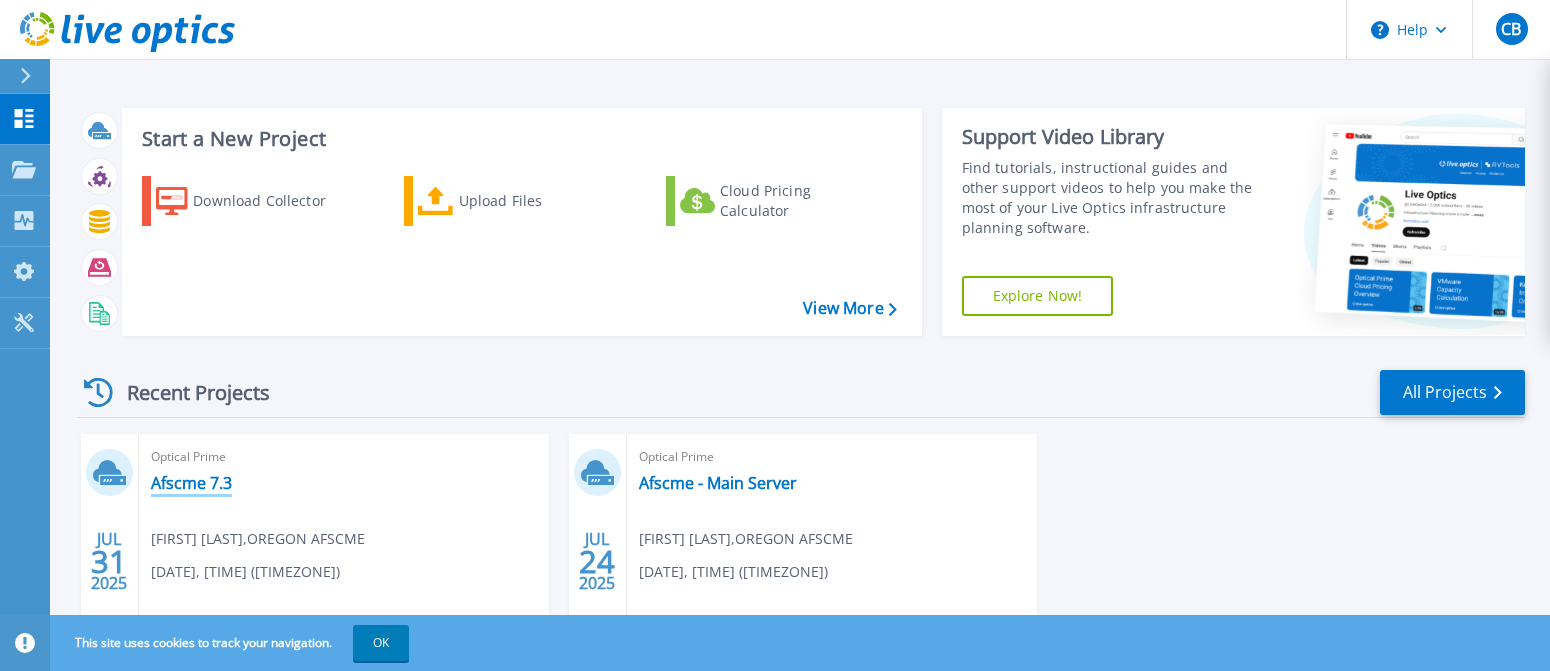 click on "Afscme 7.3" at bounding box center (191, 483) 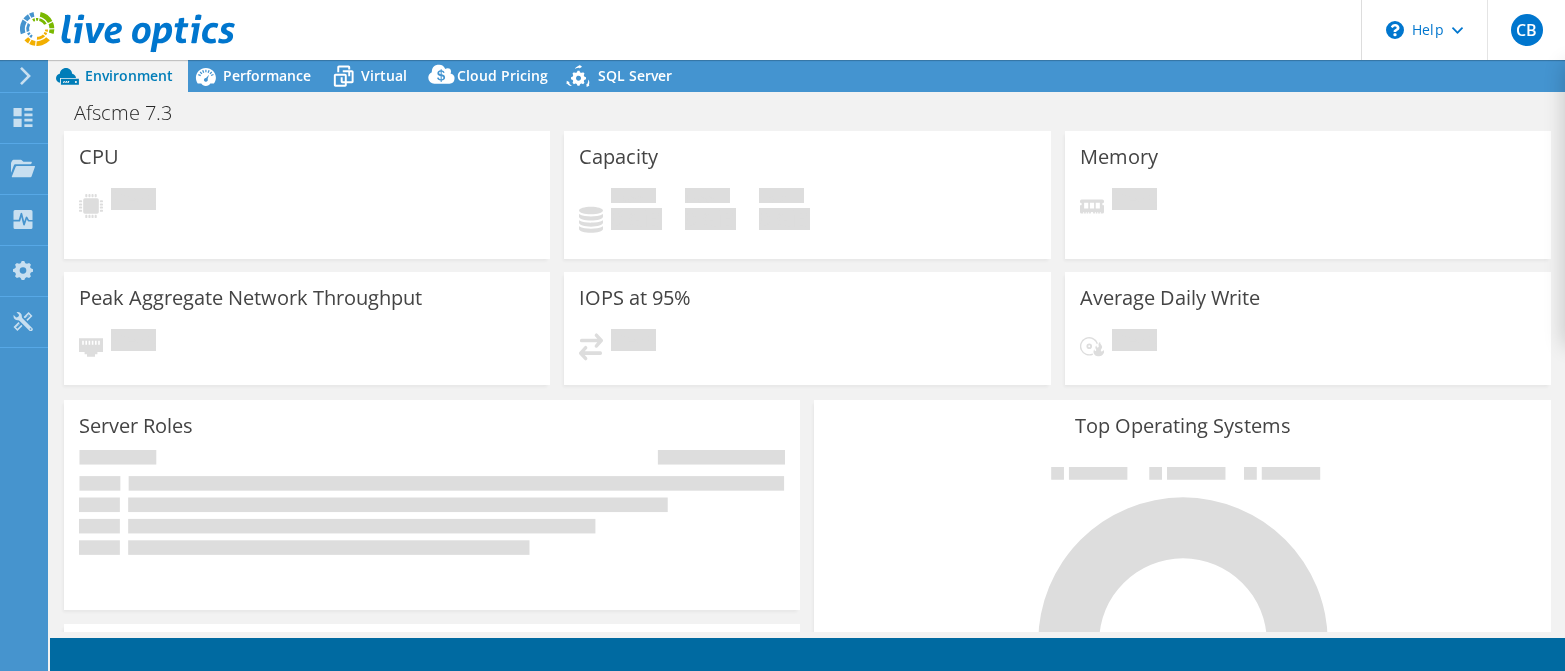 scroll, scrollTop: 0, scrollLeft: 0, axis: both 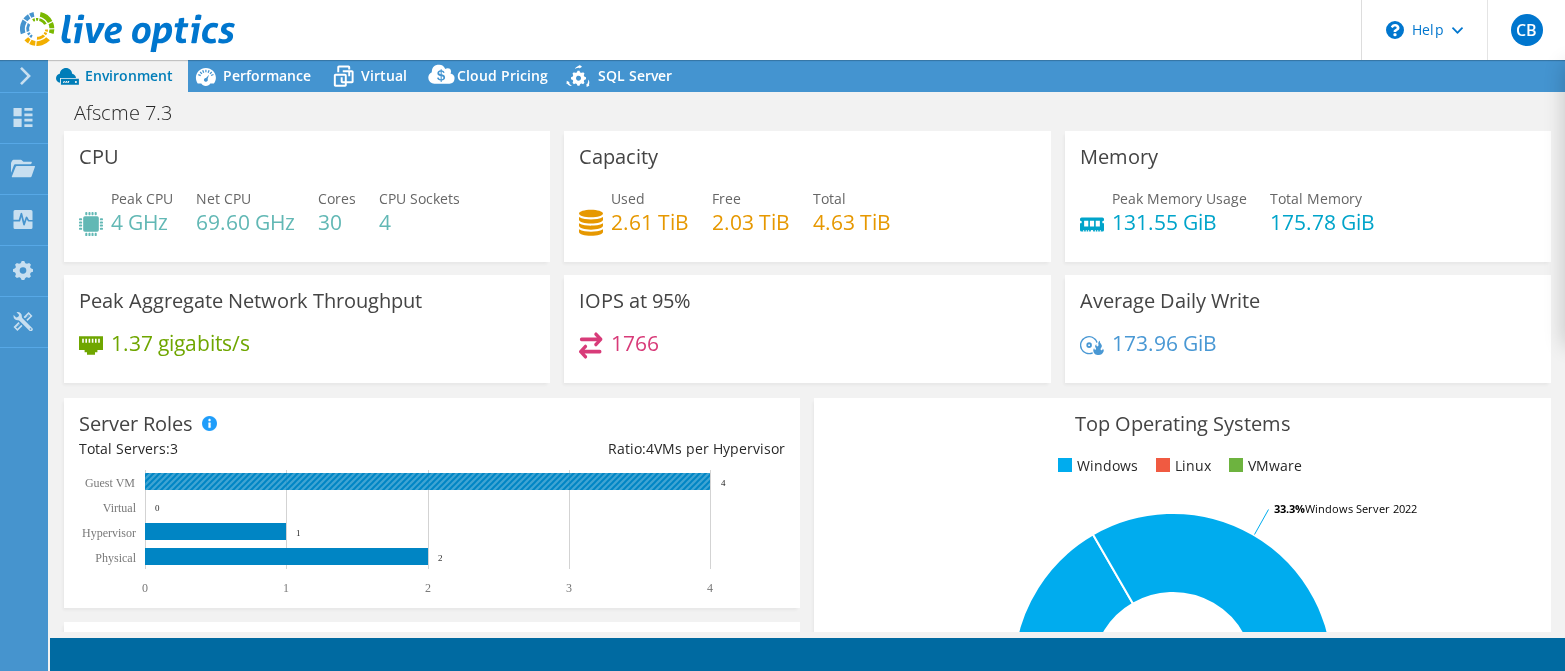 select on "USD" 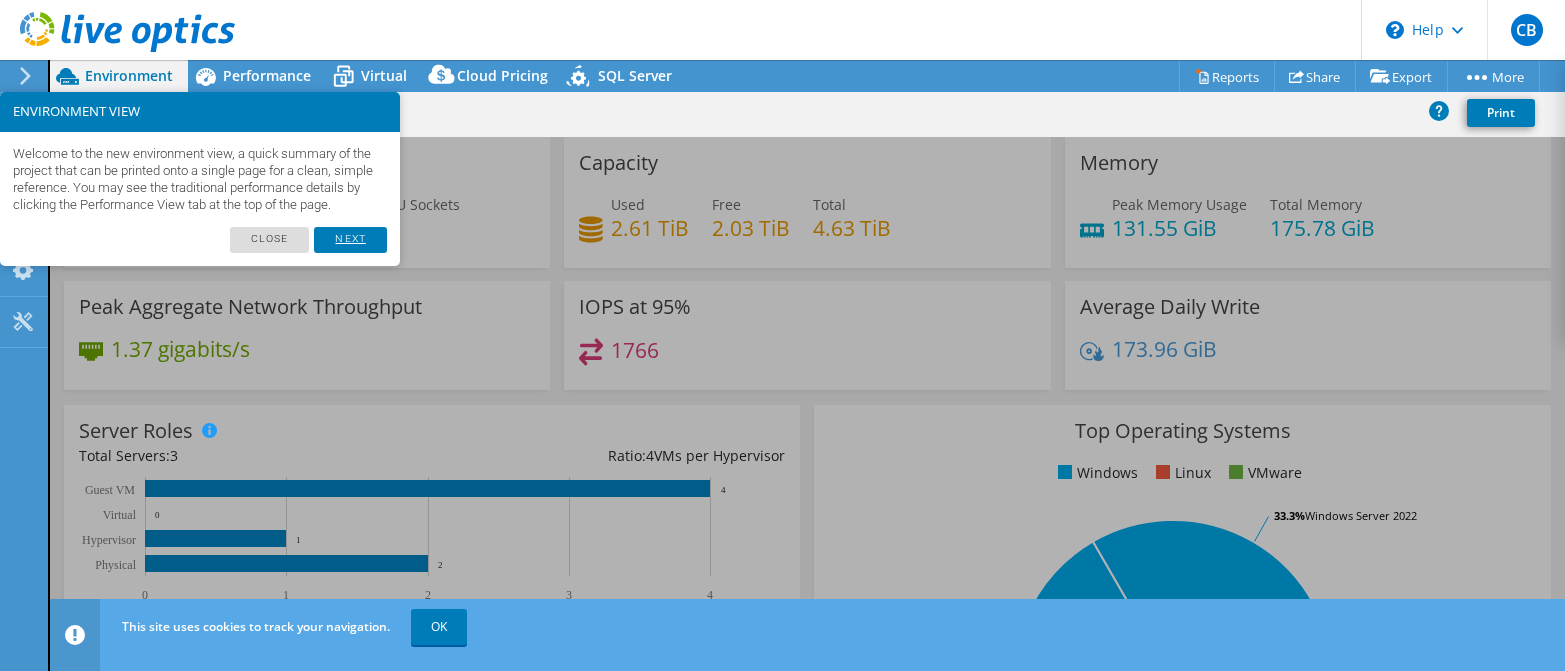 click on "Next" at bounding box center (350, 240) 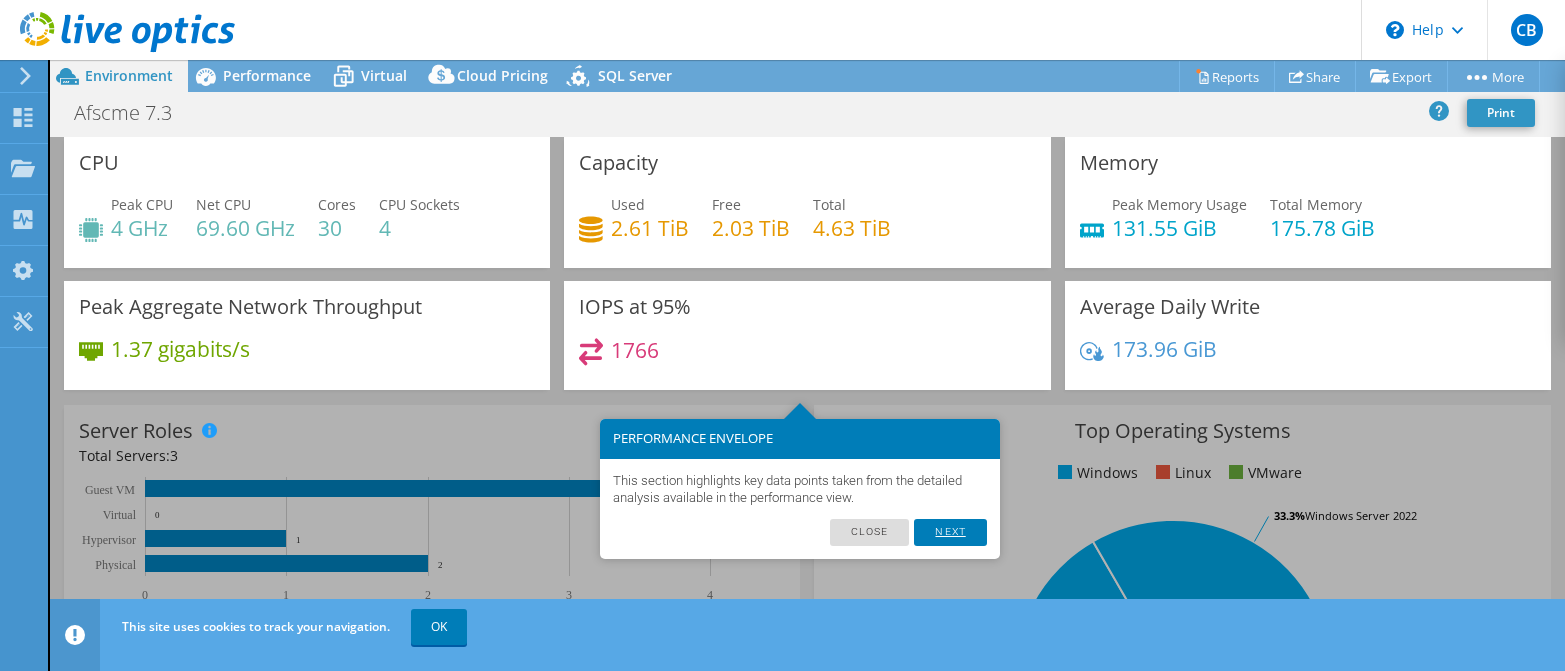 click on "Next" at bounding box center (950, 532) 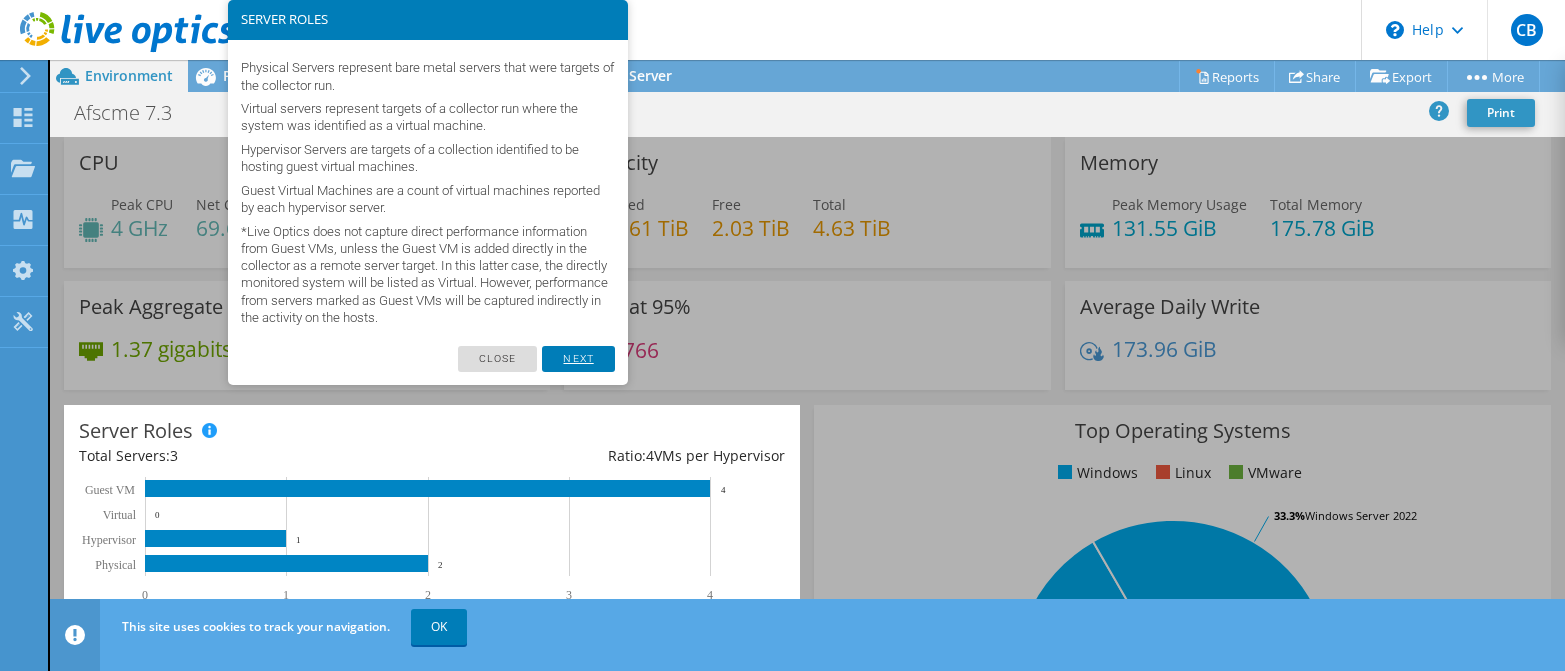 click on "Next" at bounding box center (578, 359) 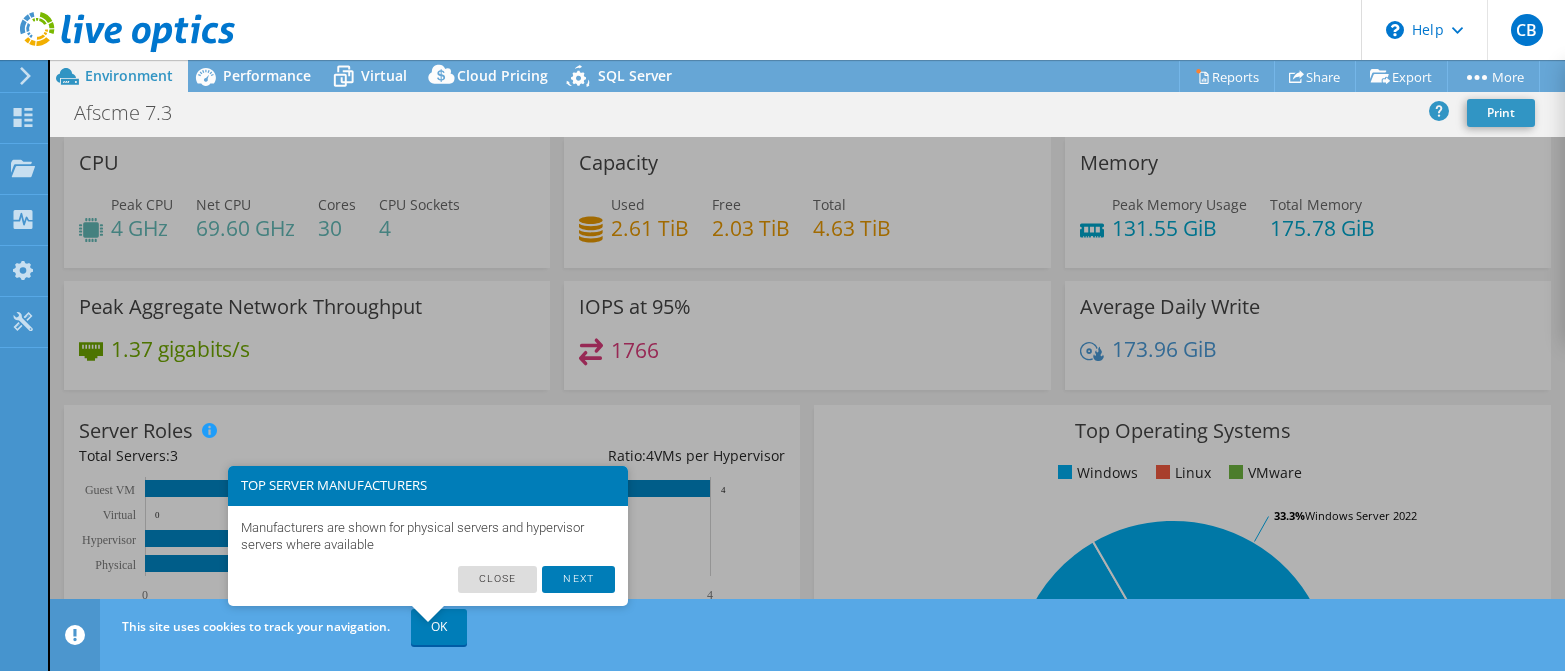 click on "Manufacturers are shown for physical servers and hypervisor servers where available" at bounding box center (428, 536) 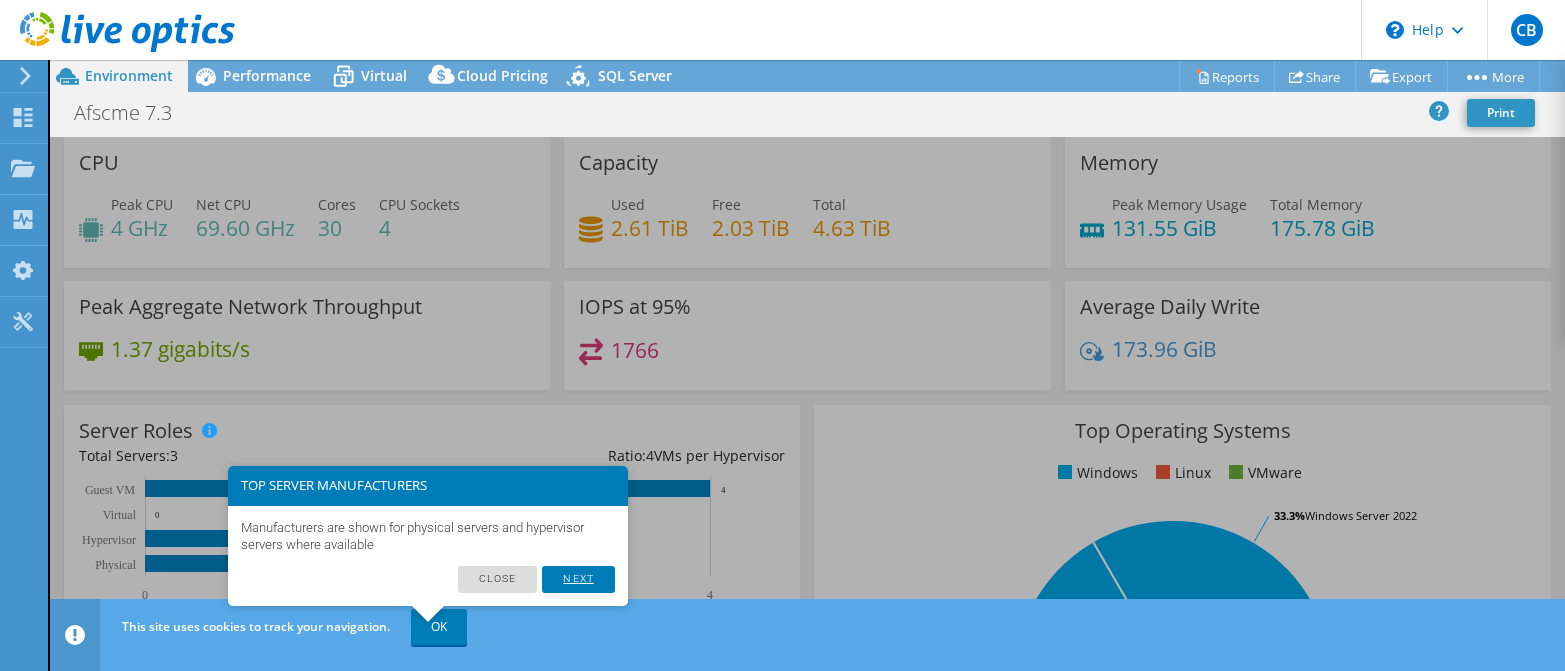 click on "Next" at bounding box center [578, 579] 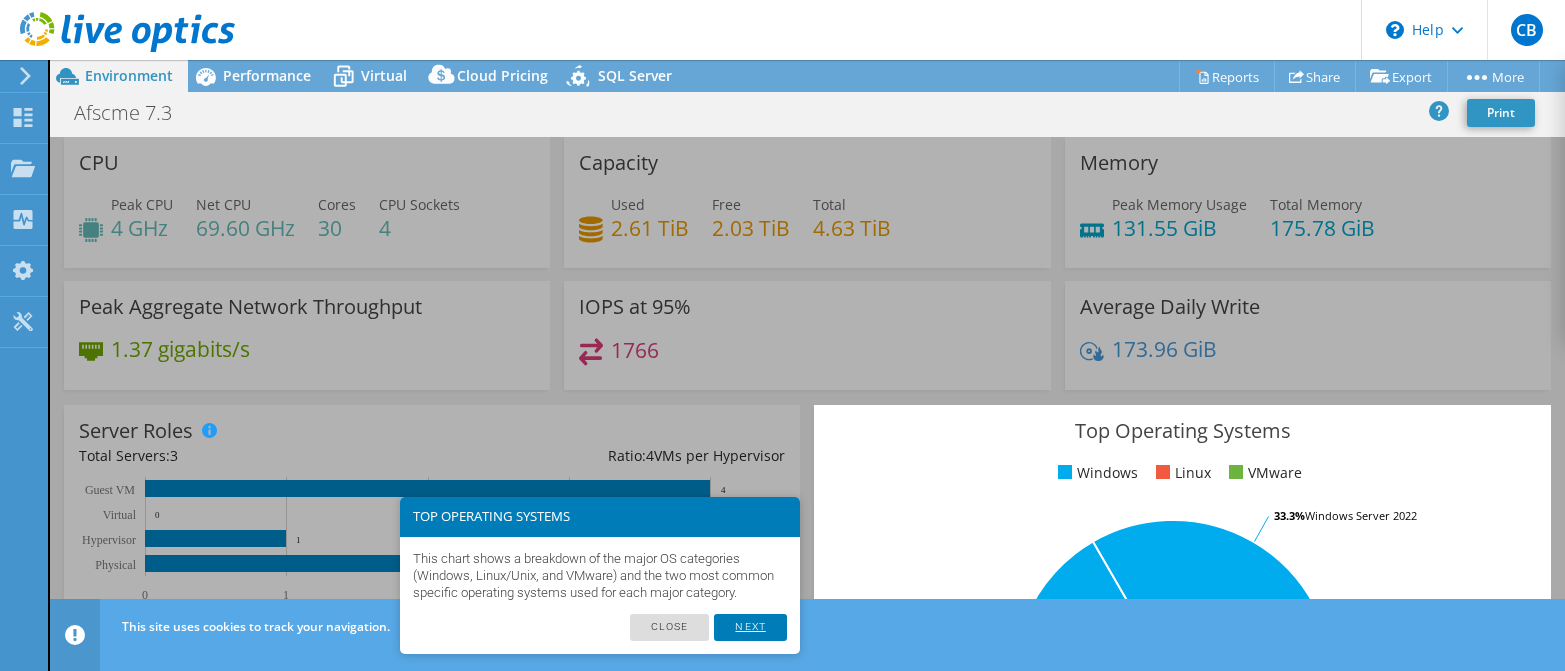 click on "Next" at bounding box center [750, 627] 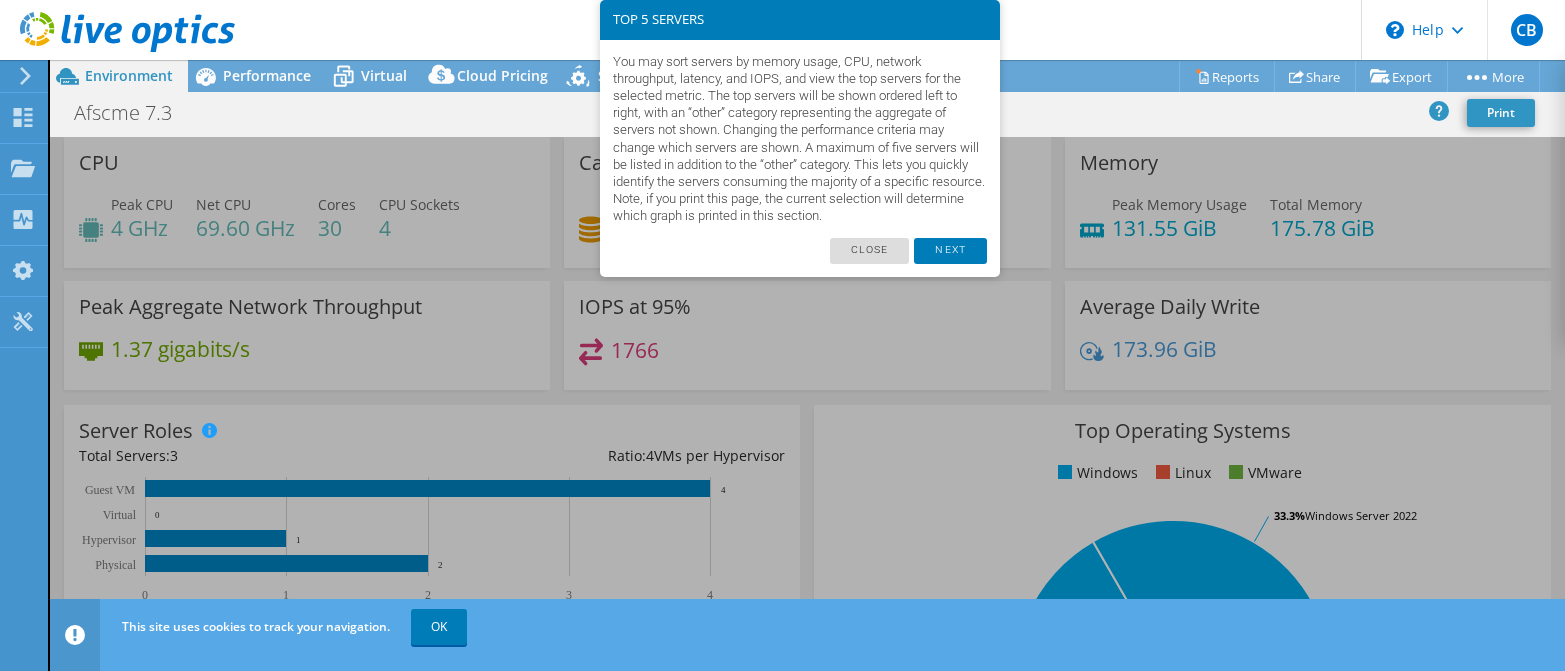 scroll, scrollTop: 664, scrollLeft: 0, axis: vertical 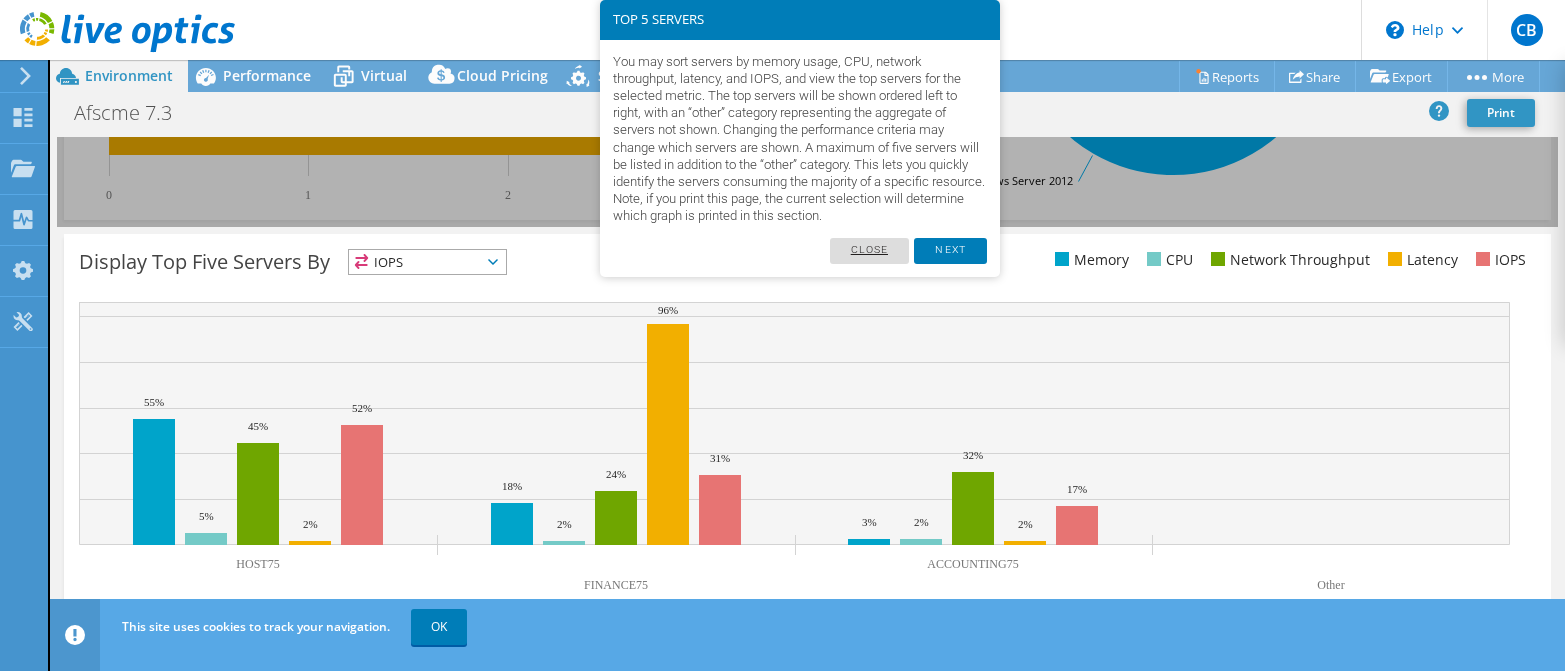 click on "Close Next" at bounding box center [800, 251] 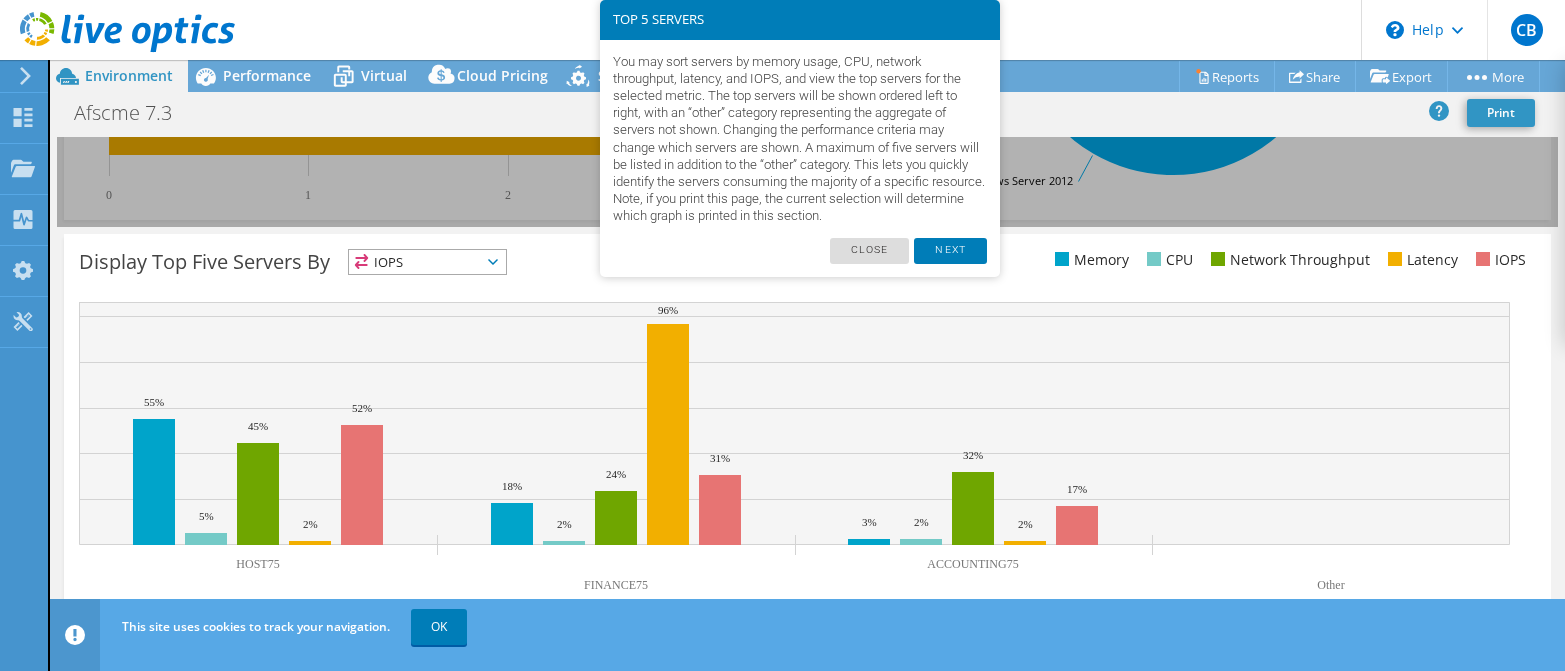 click on "Close" at bounding box center (870, 251) 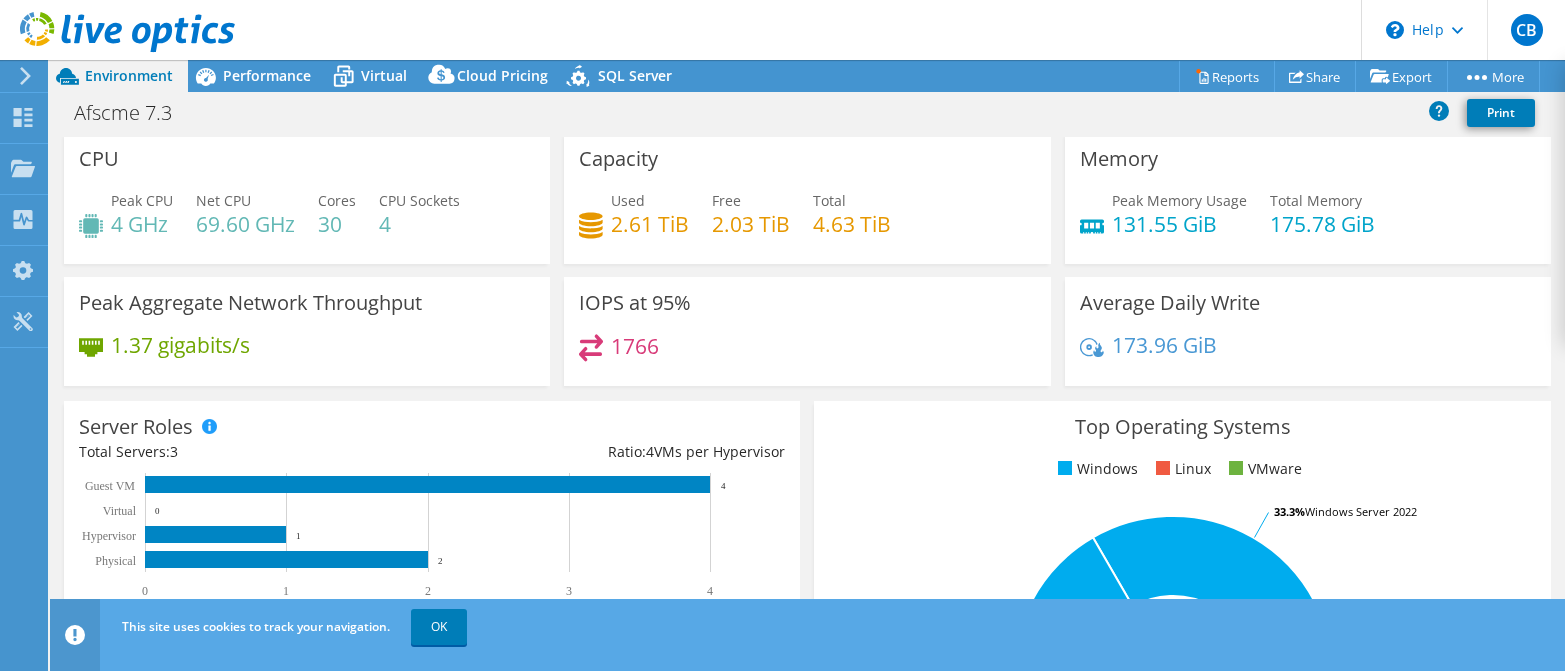 scroll, scrollTop: 0, scrollLeft: 0, axis: both 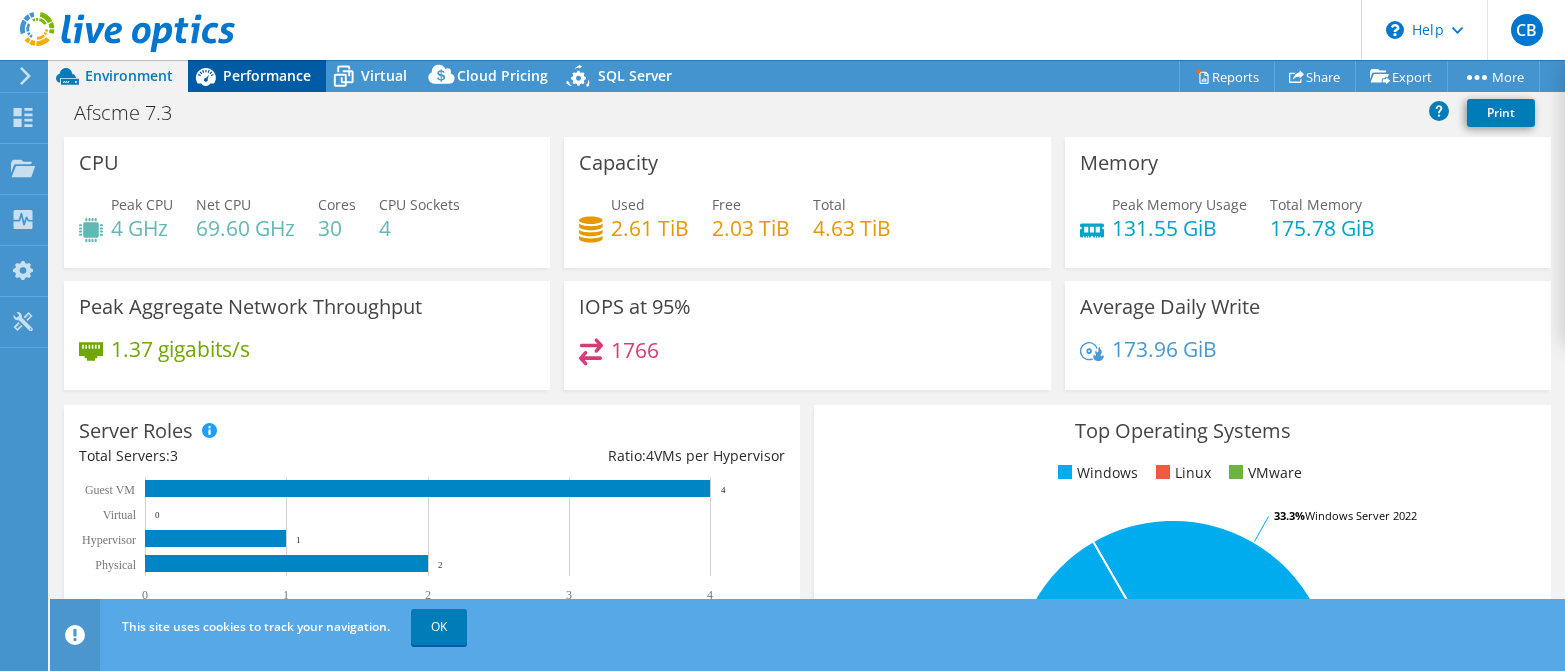 click on "Performance" at bounding box center [267, 75] 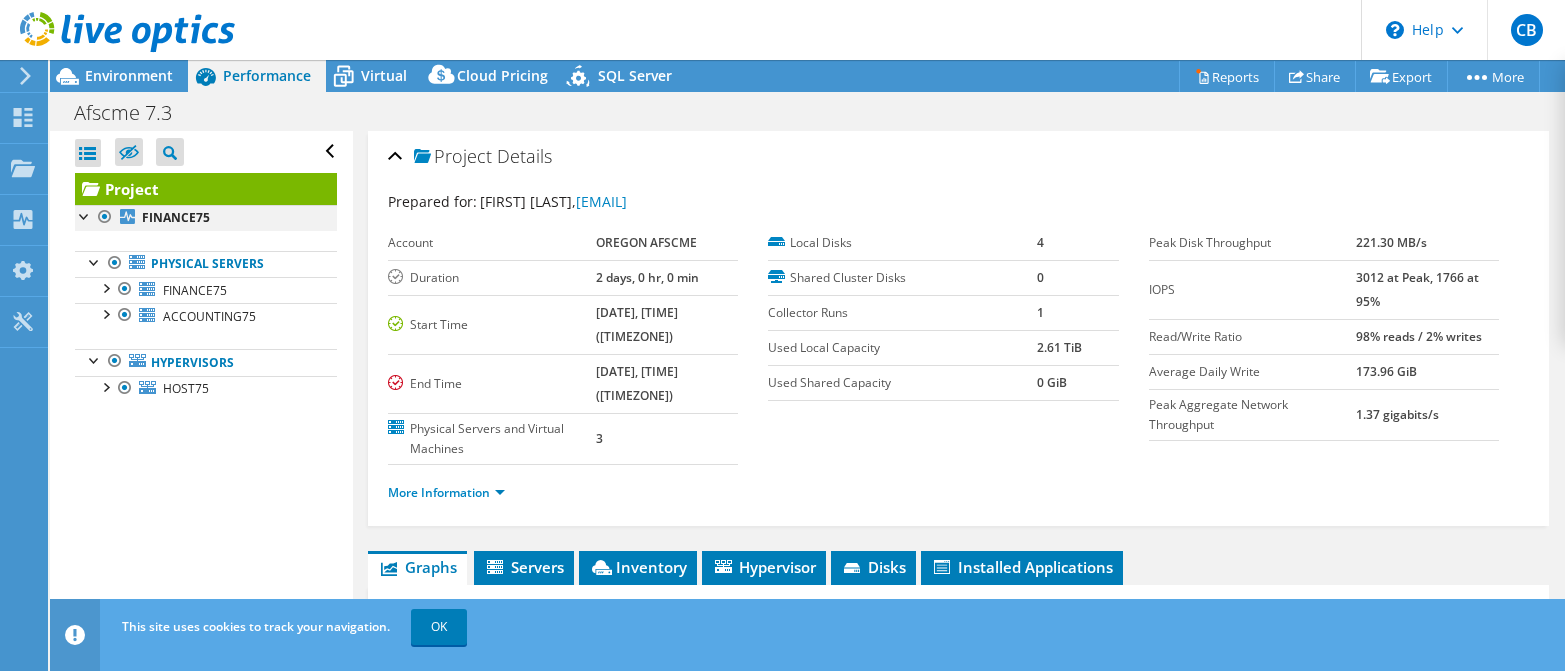 click at bounding box center [105, 217] 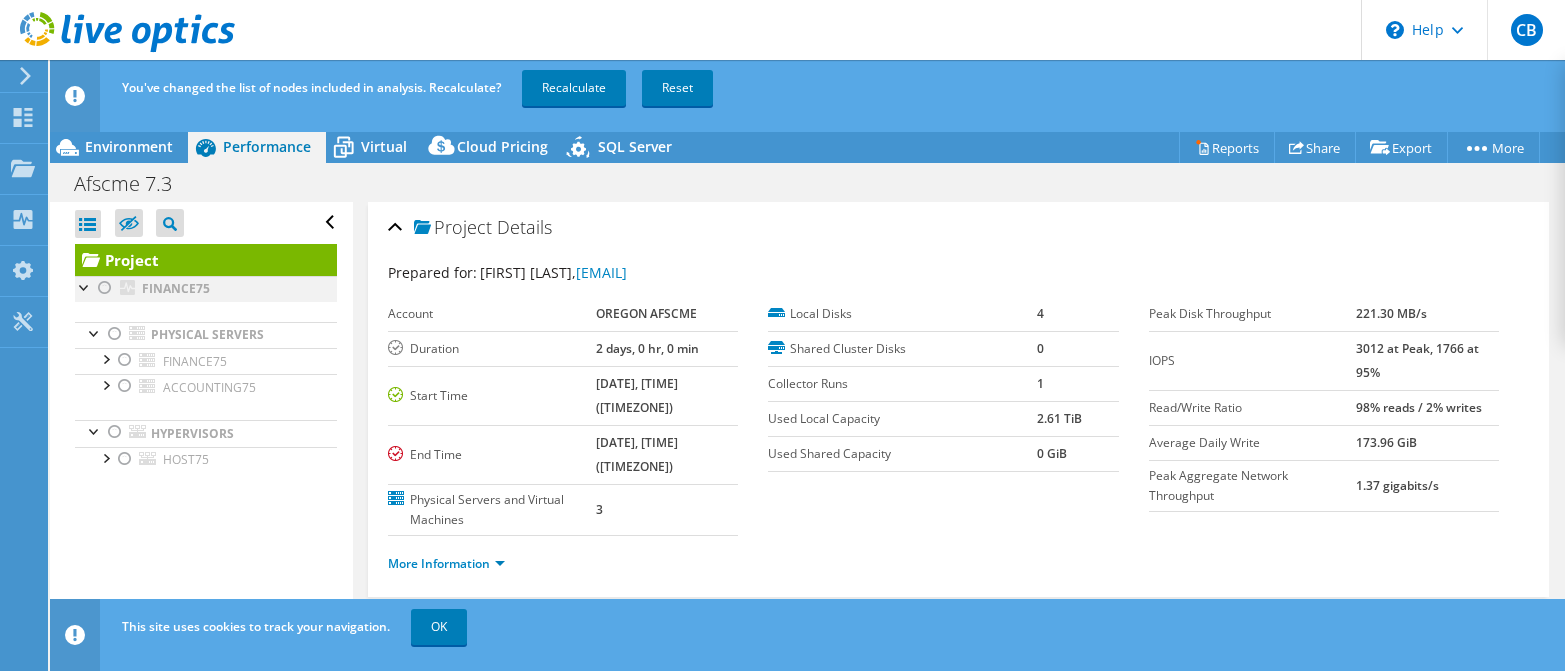 click at bounding box center [105, 288] 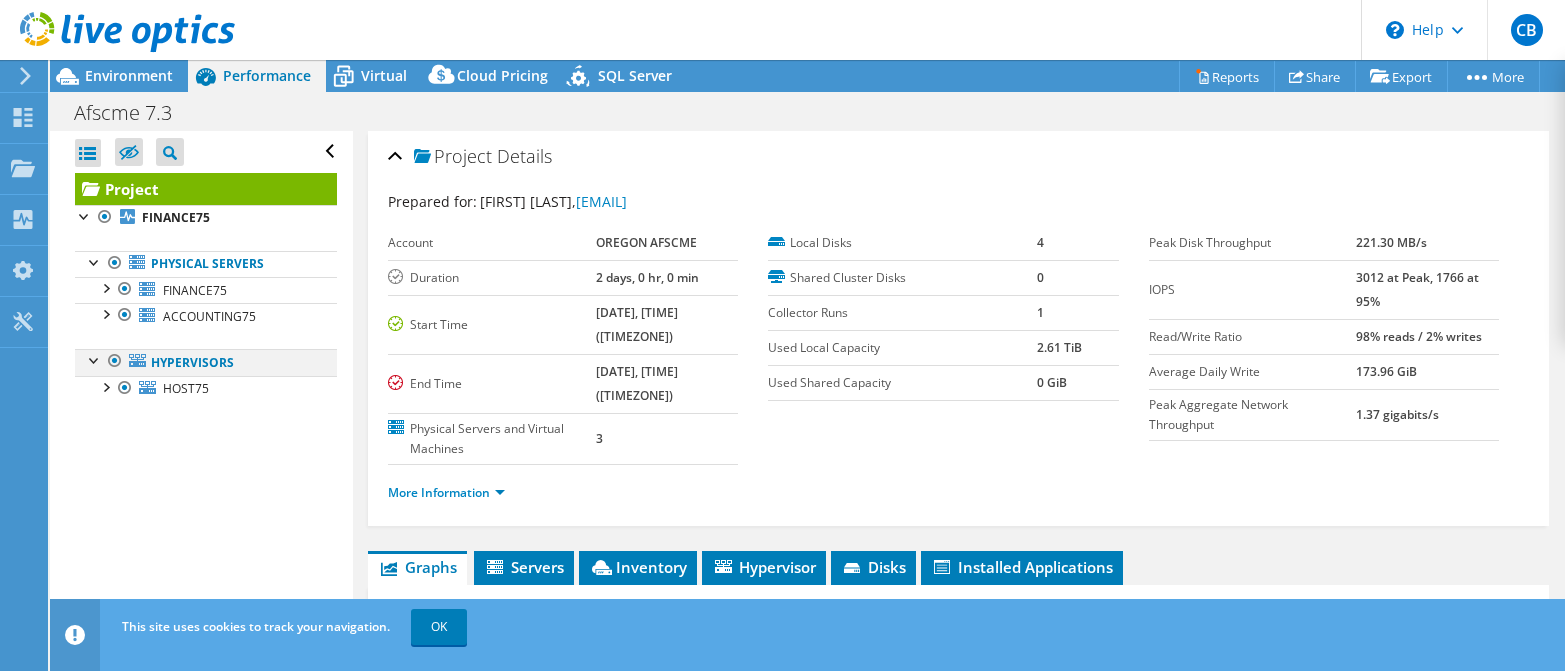 click at bounding box center (115, 361) 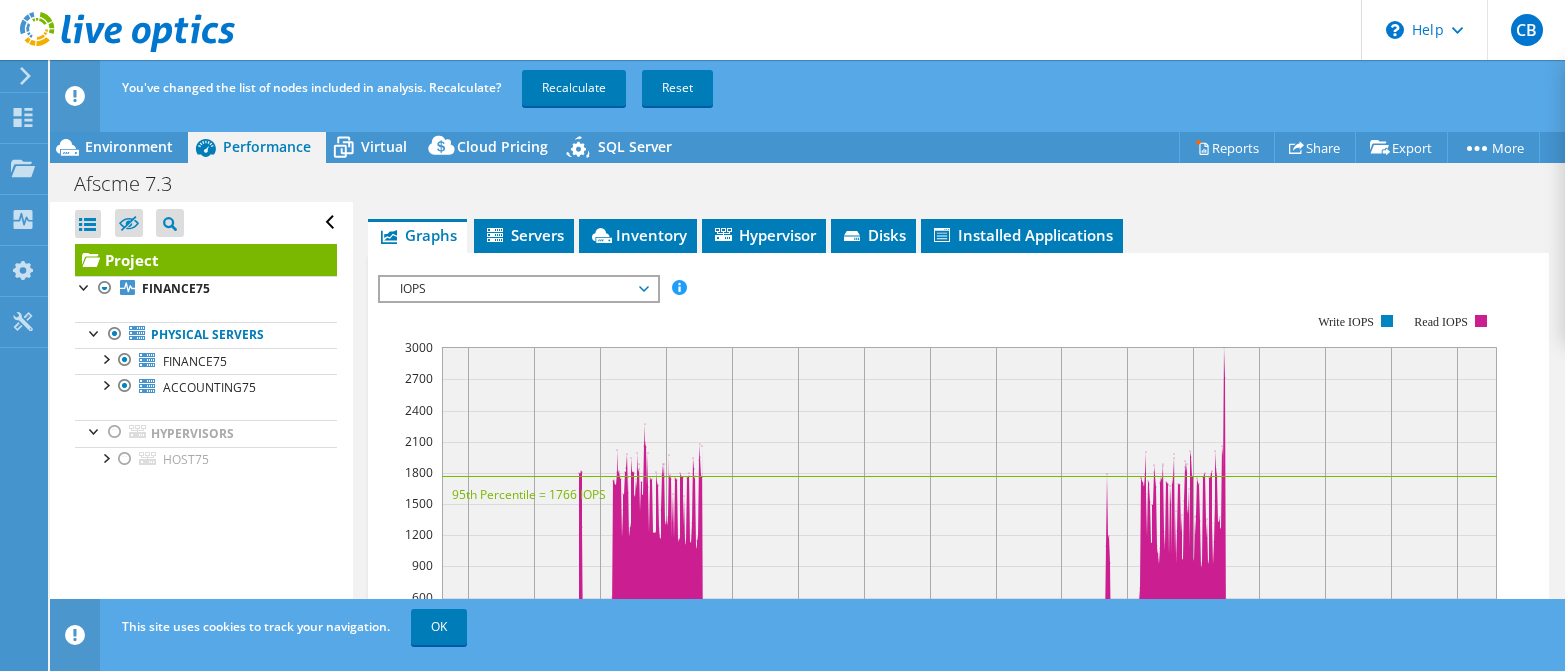 scroll, scrollTop: 396, scrollLeft: 0, axis: vertical 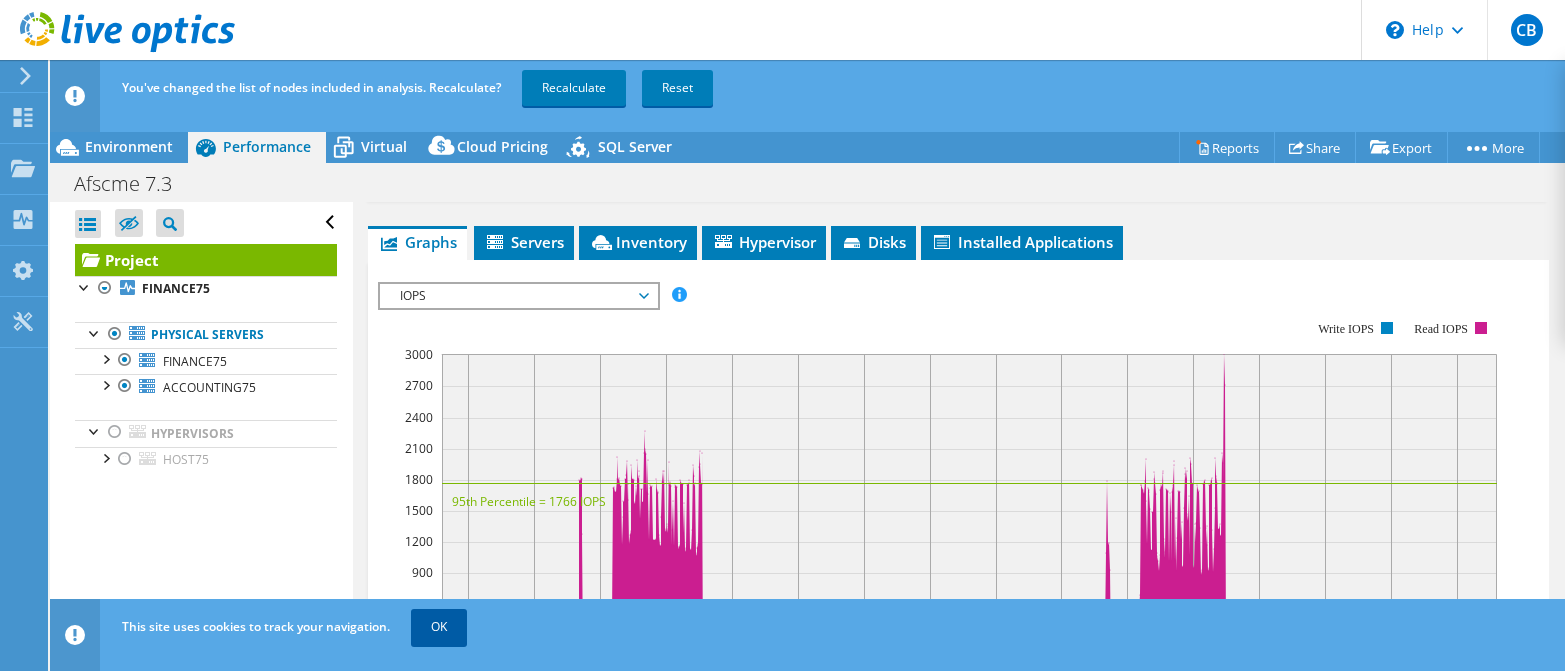 click on "OK" at bounding box center [439, 627] 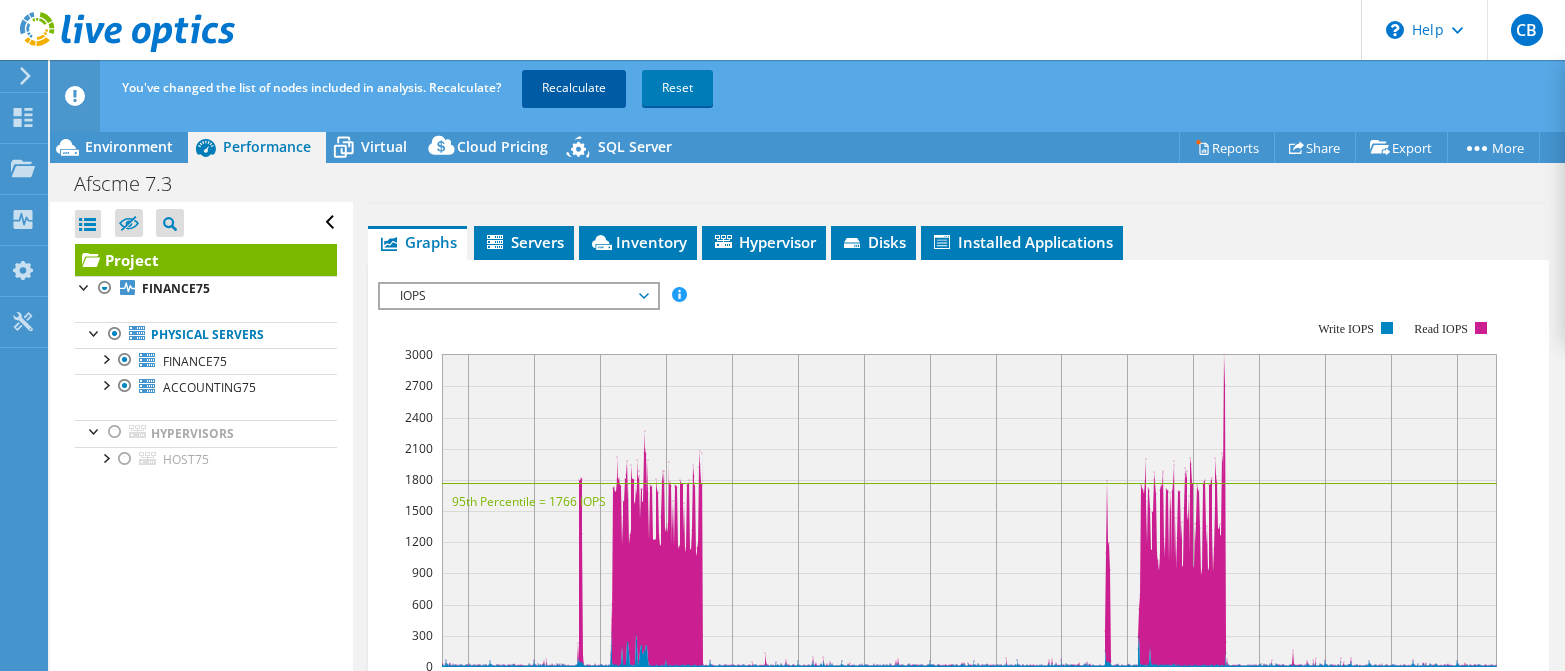 click on "Recalculate" at bounding box center [574, 88] 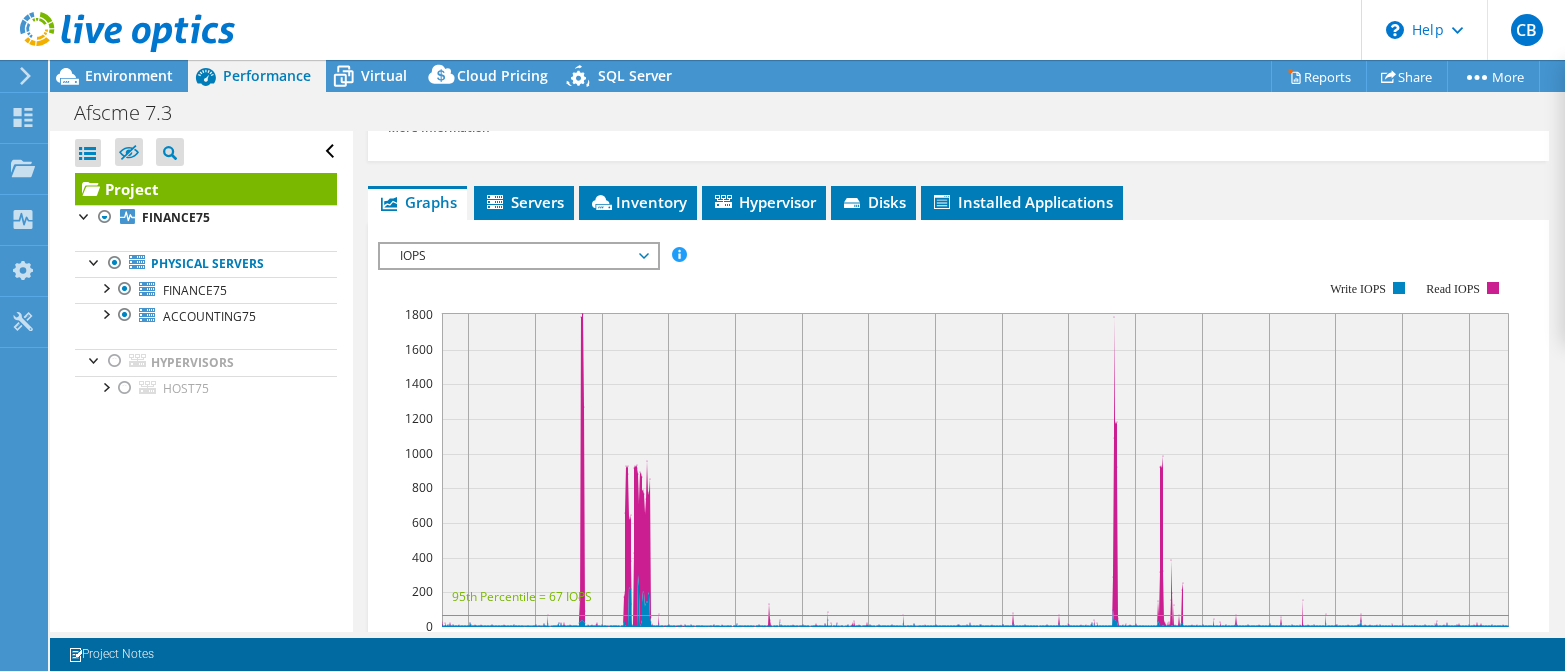 scroll, scrollTop: 496, scrollLeft: 0, axis: vertical 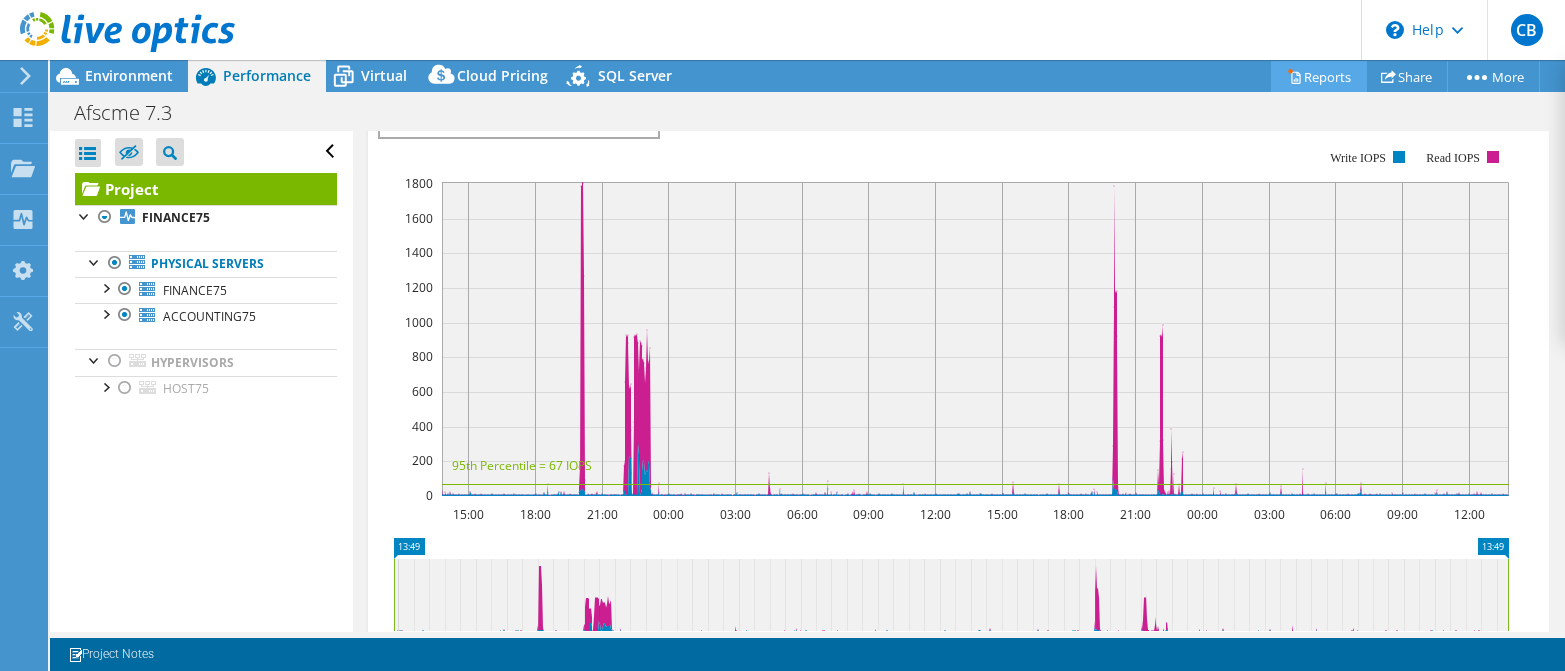 click on "Reports" at bounding box center (1319, 76) 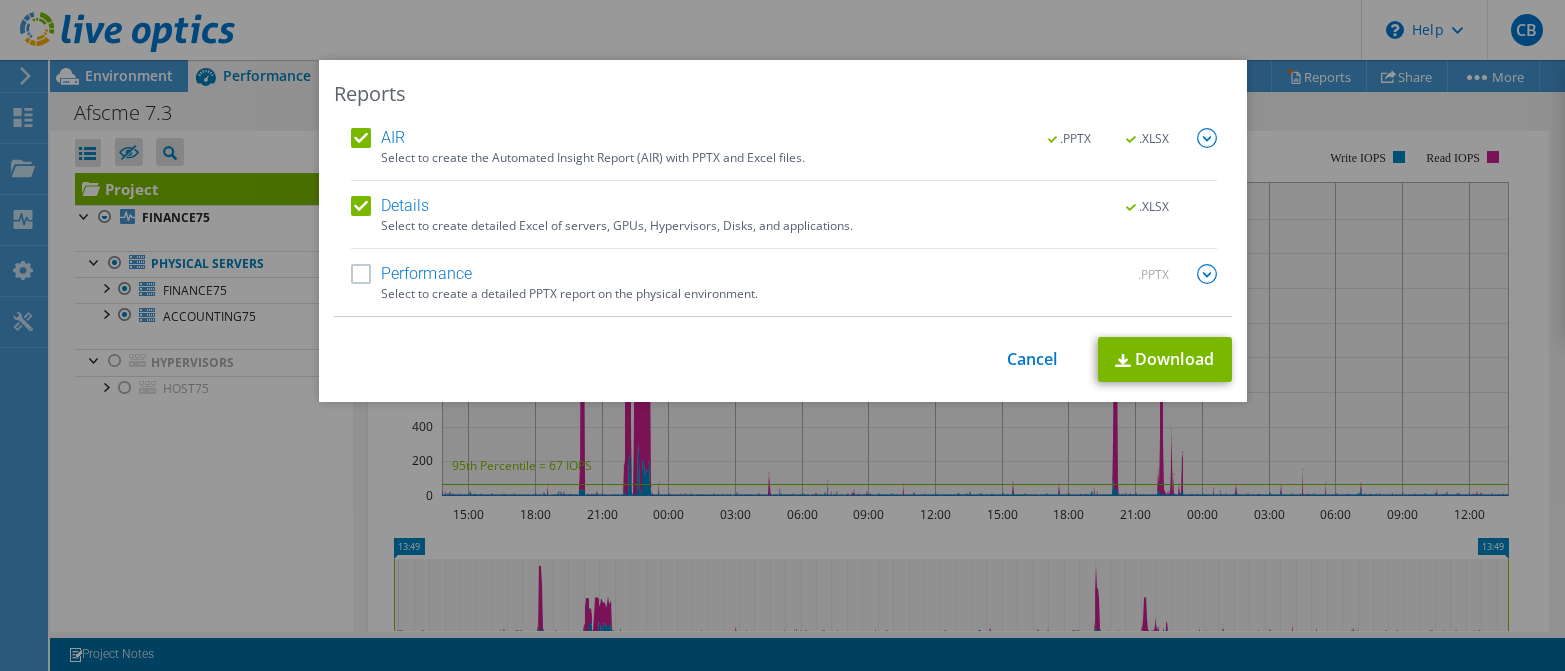 click on "Performance" at bounding box center (412, 274) 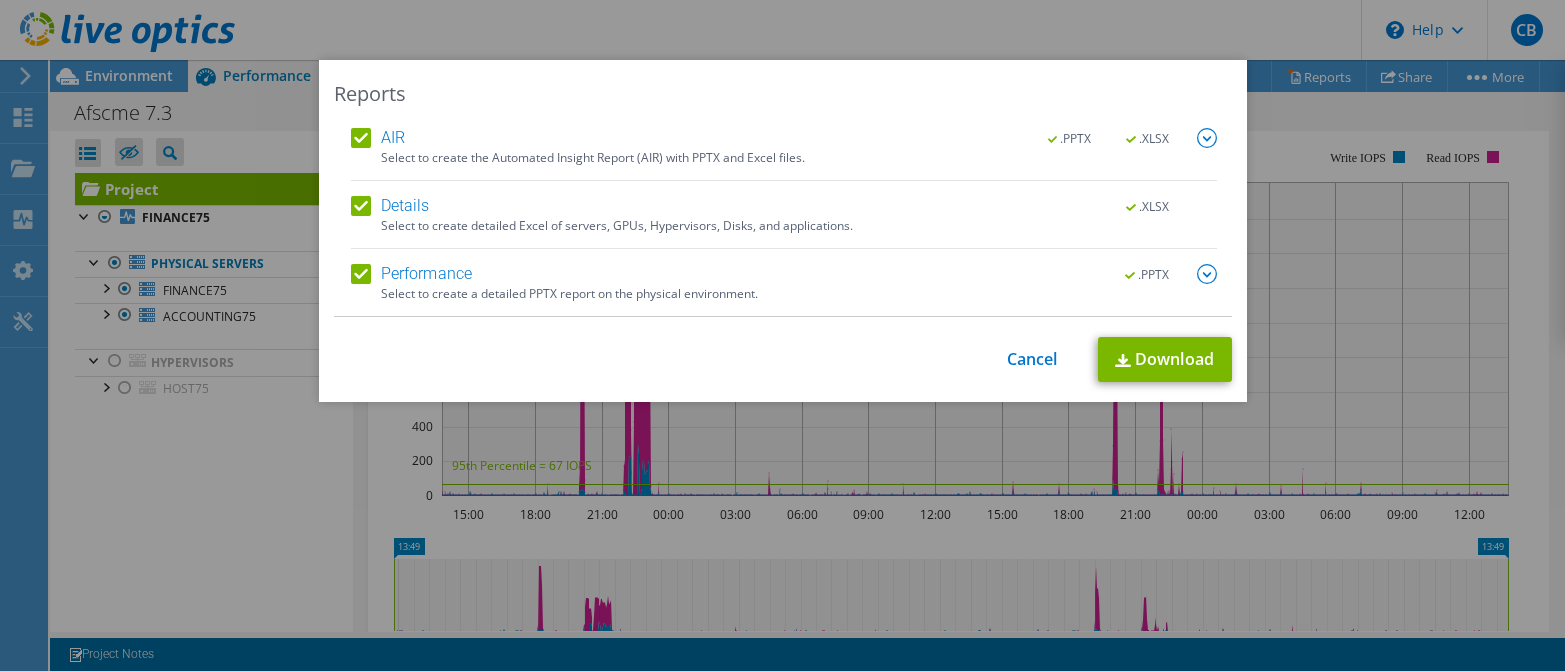 click at bounding box center [1207, 138] 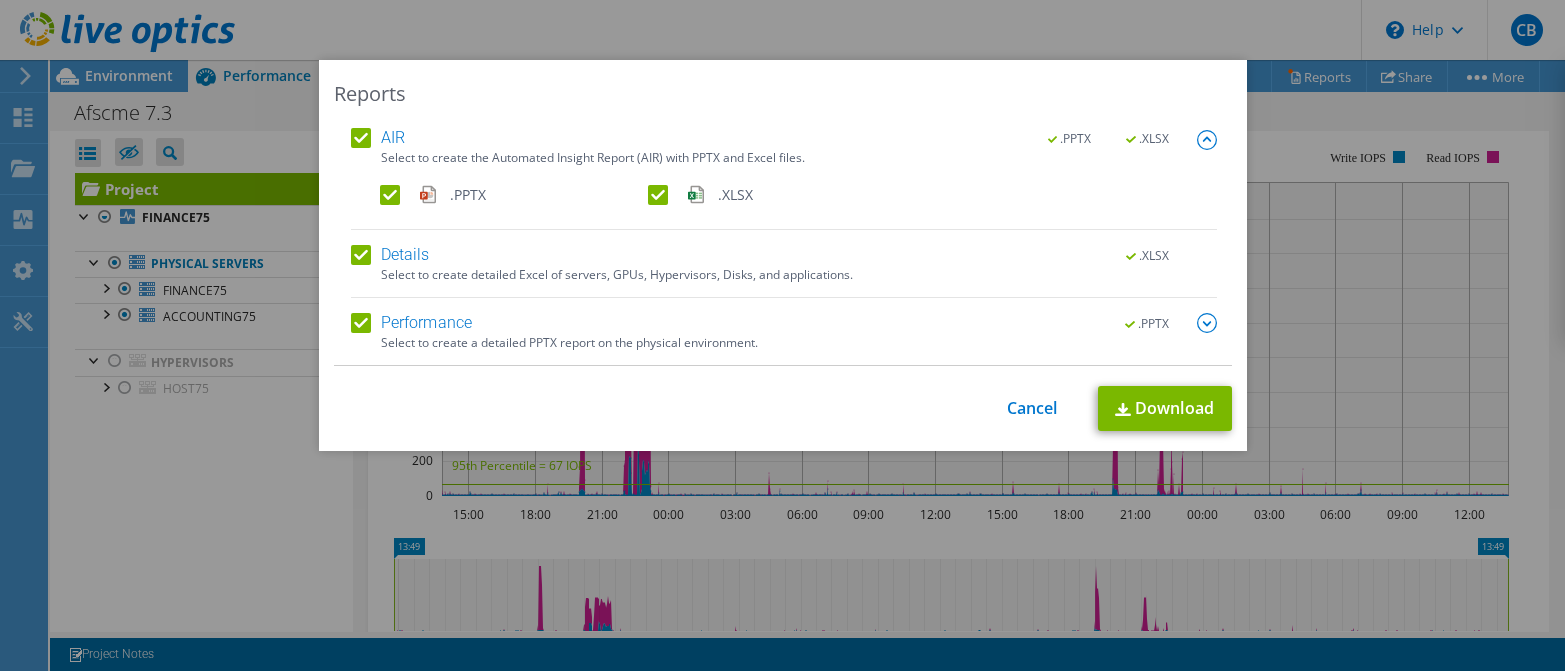 click at bounding box center [1207, 323] 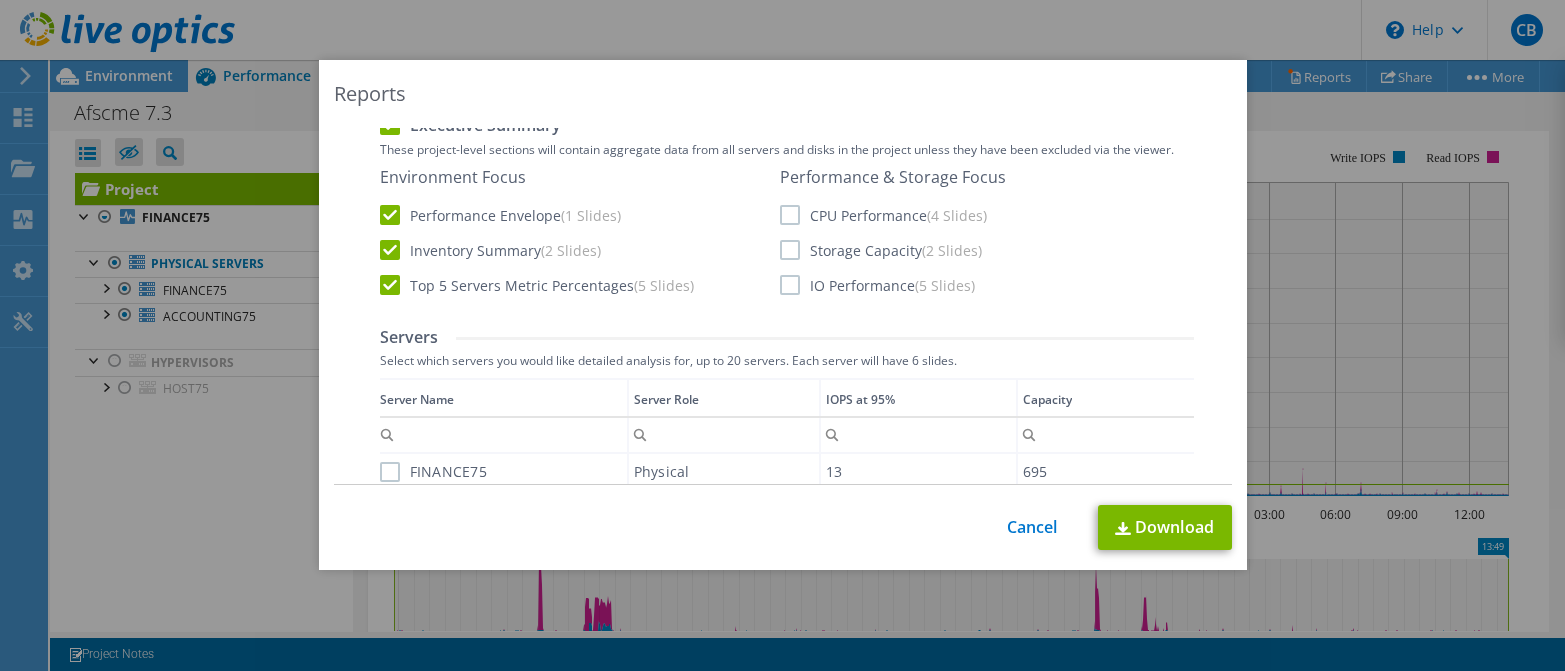 scroll, scrollTop: 400, scrollLeft: 0, axis: vertical 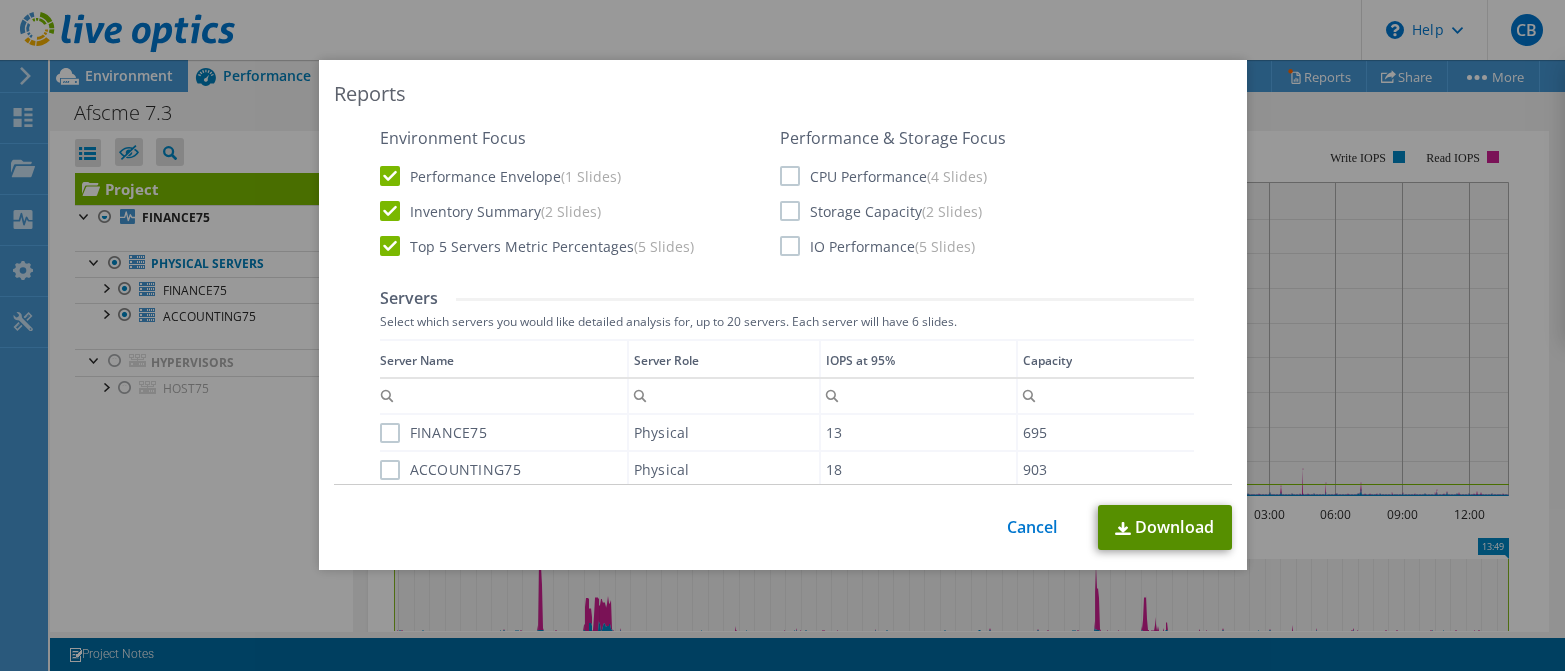 click on "Download" at bounding box center (1165, 527) 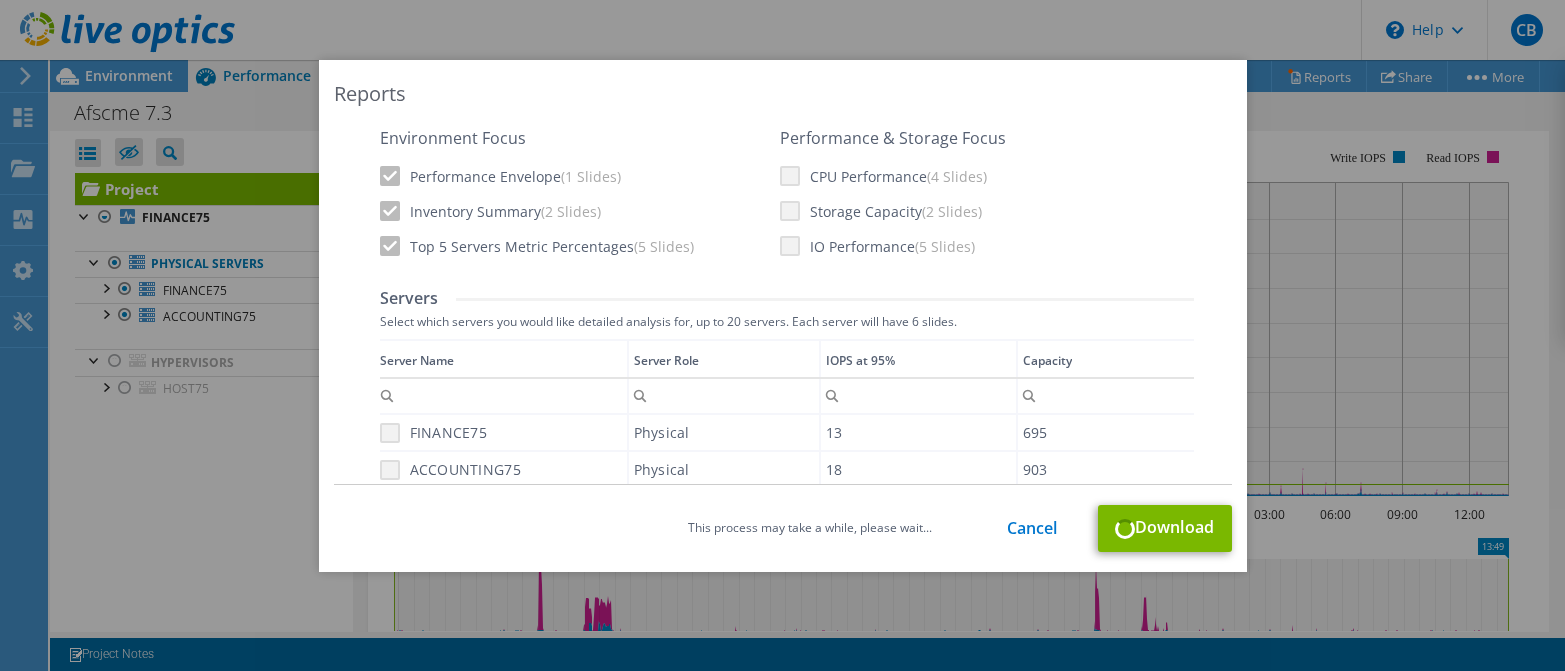 click on "FINANCE75" at bounding box center [504, 433] 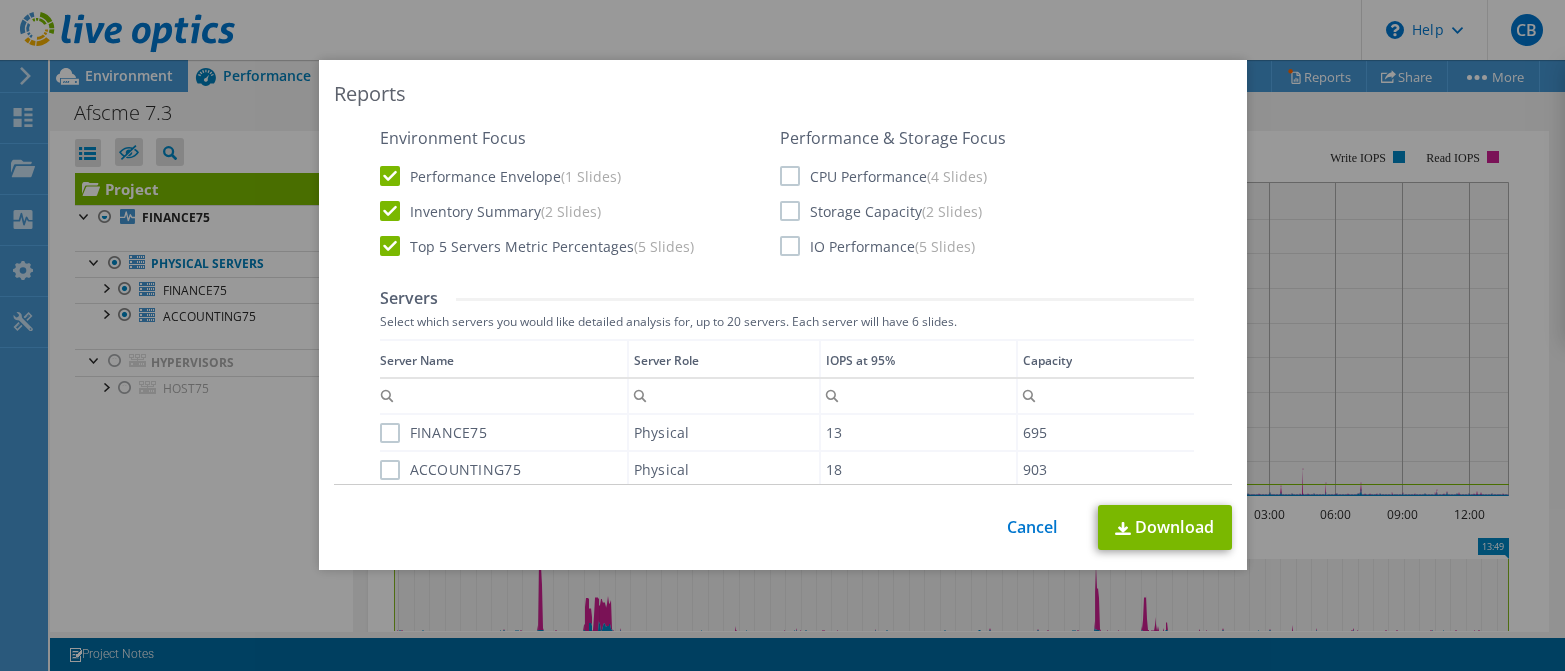 click on "FINANCE75" at bounding box center (434, 433) 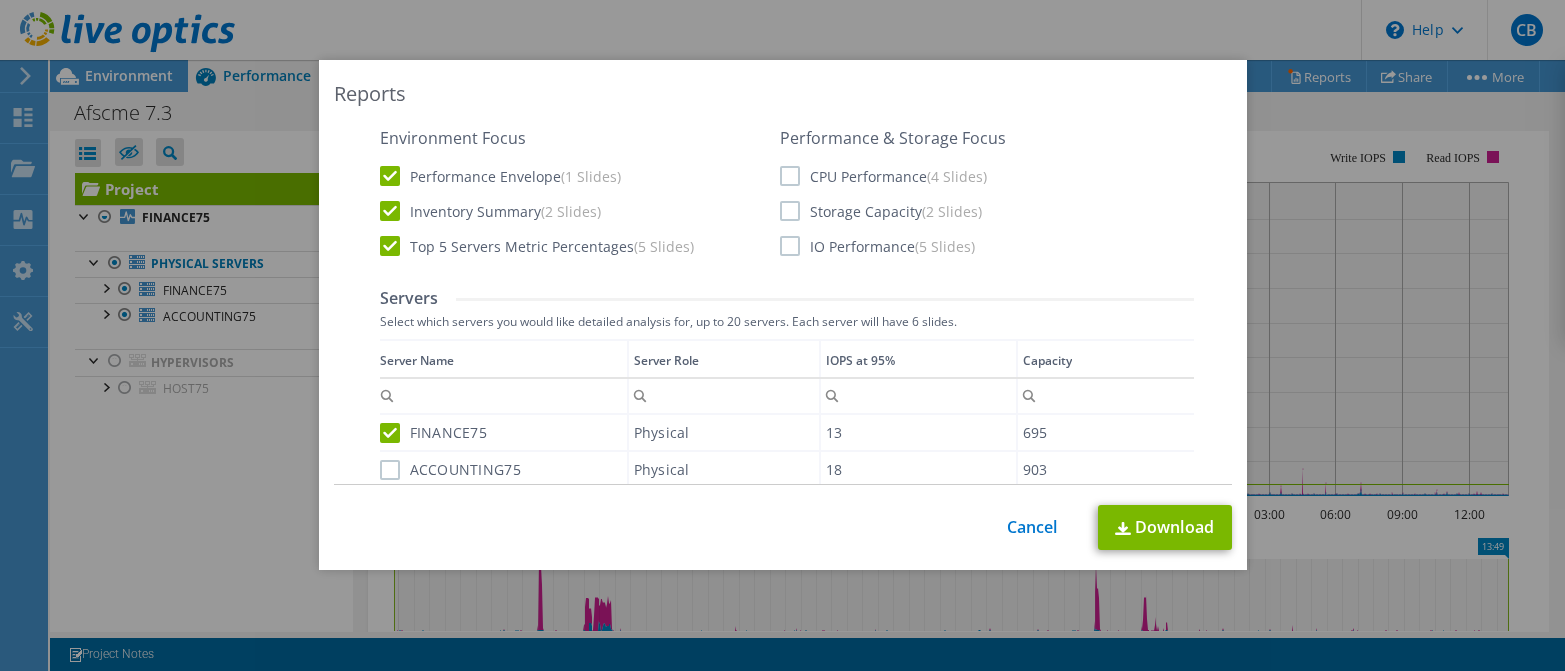 click on "ACCOUNTING75" at bounding box center [450, 470] 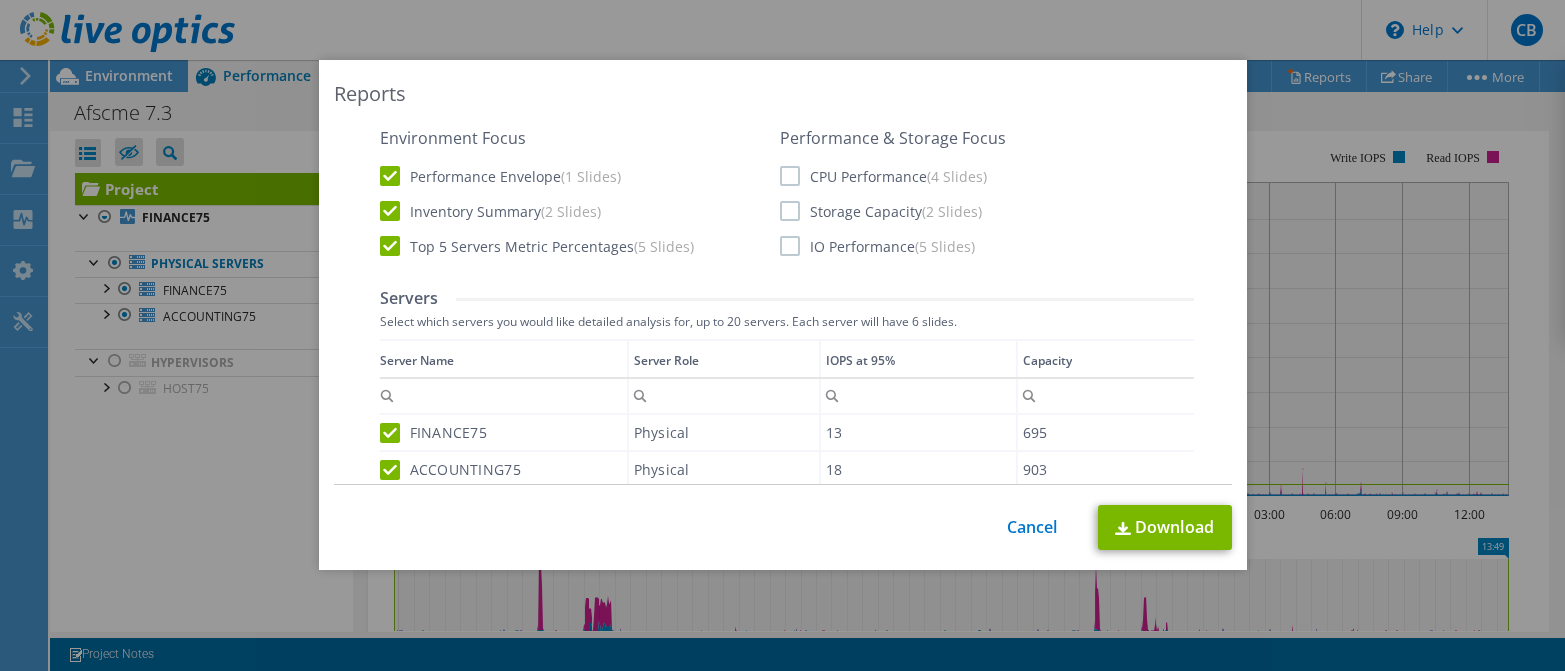 scroll, scrollTop: 3, scrollLeft: 0, axis: vertical 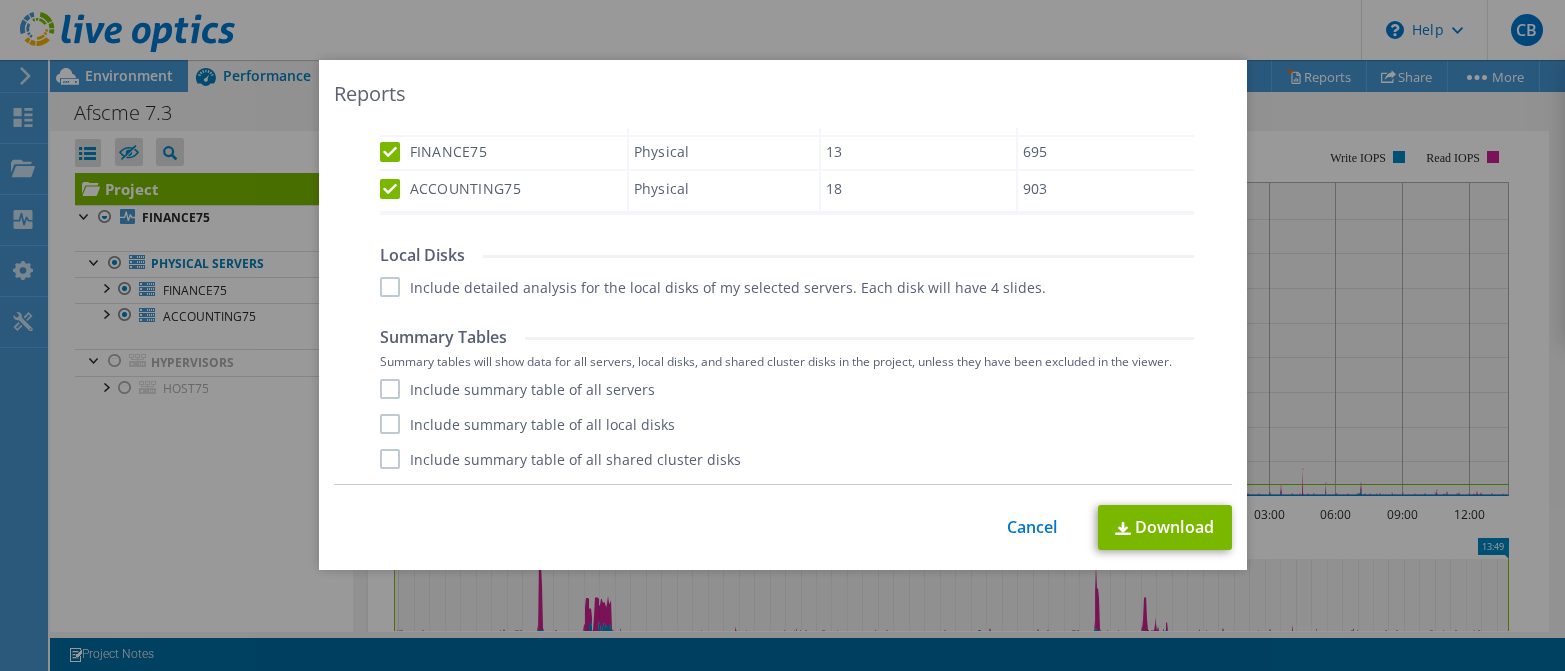 click on "Include detailed analysis for the local disks of my selected servers. Each disk will have 4 slides." at bounding box center (713, 287) 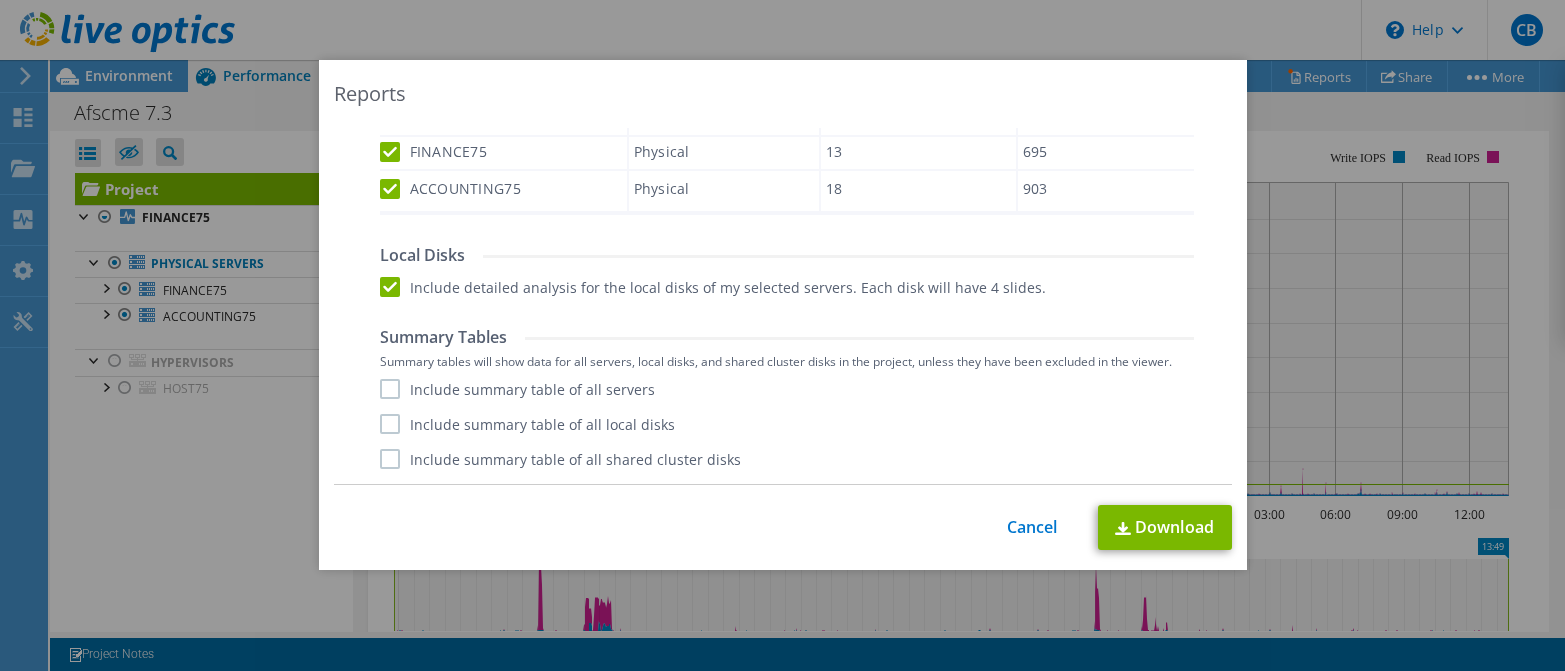 click on "Include summary table of all servers" at bounding box center (517, 389) 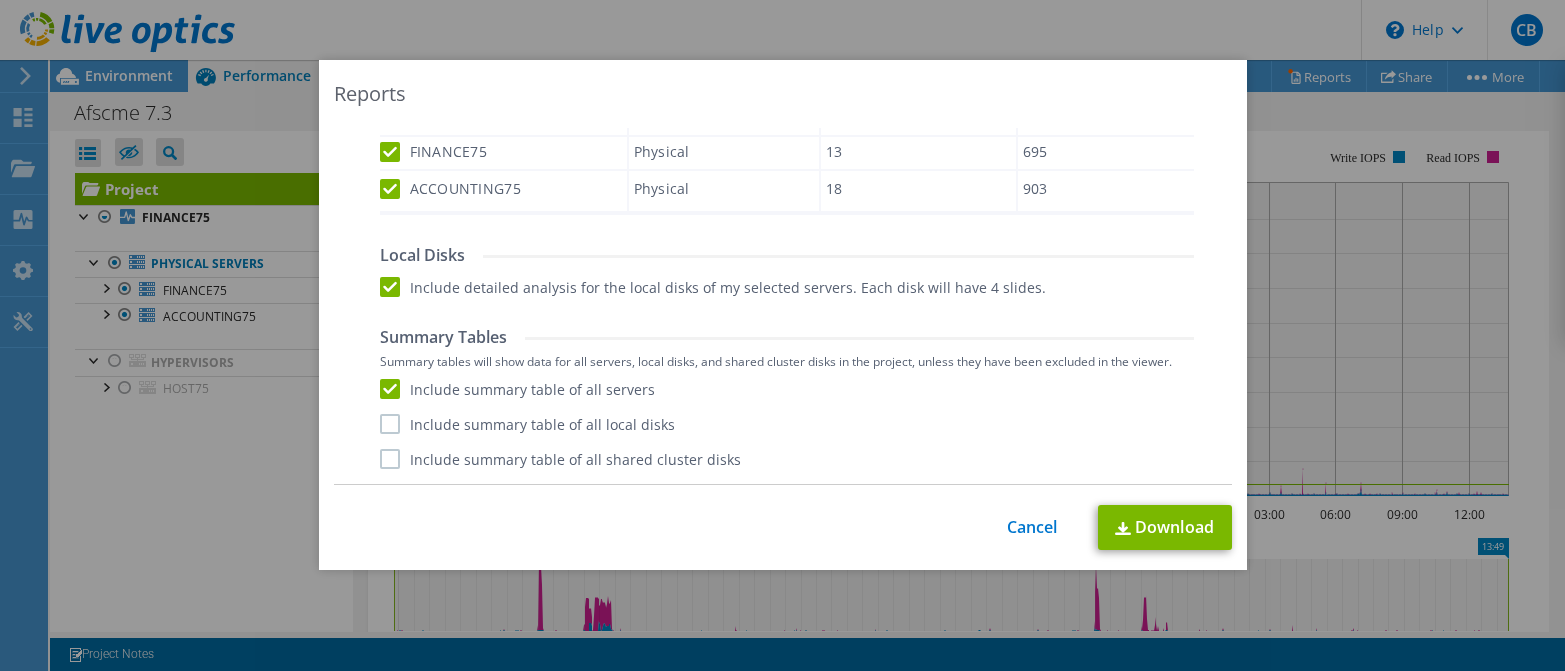 click on "Include summary table of all local disks" at bounding box center [527, 424] 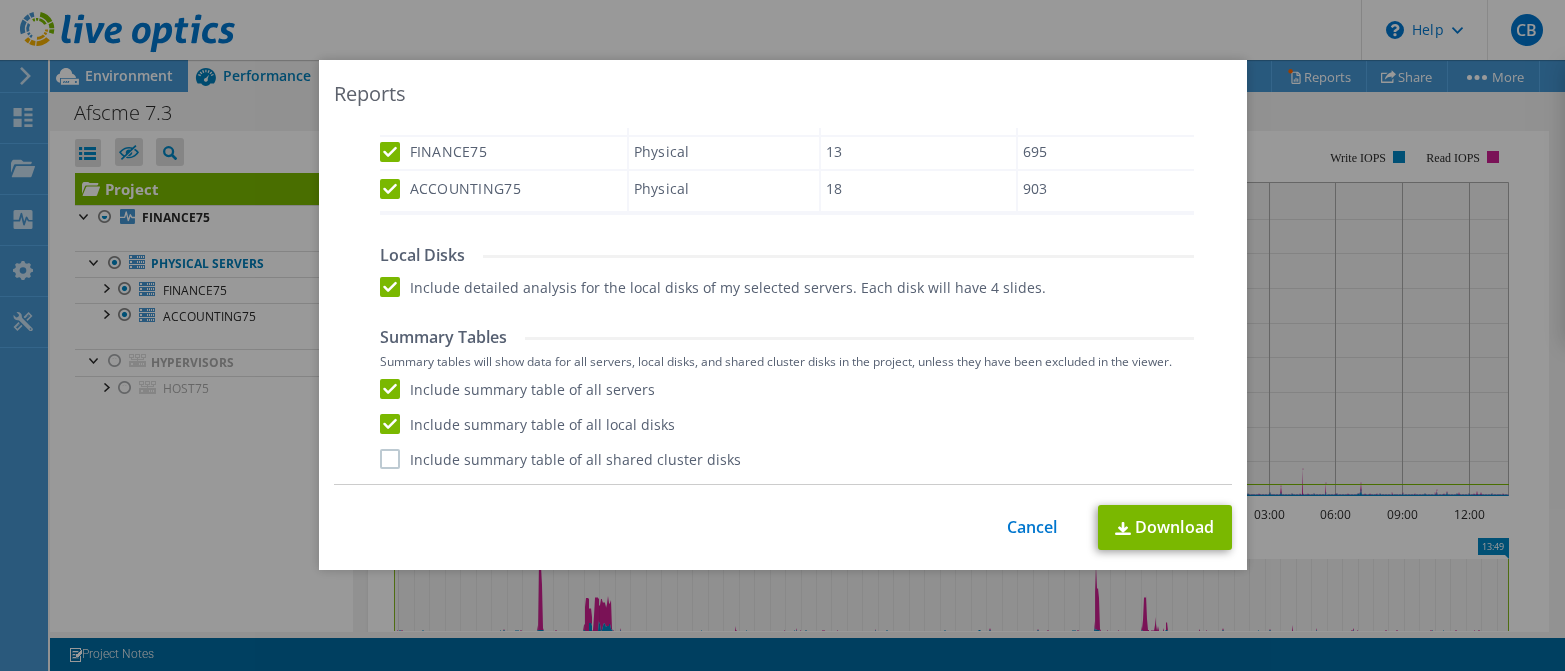 click on "Include summary table of all shared cluster disks" at bounding box center (560, 459) 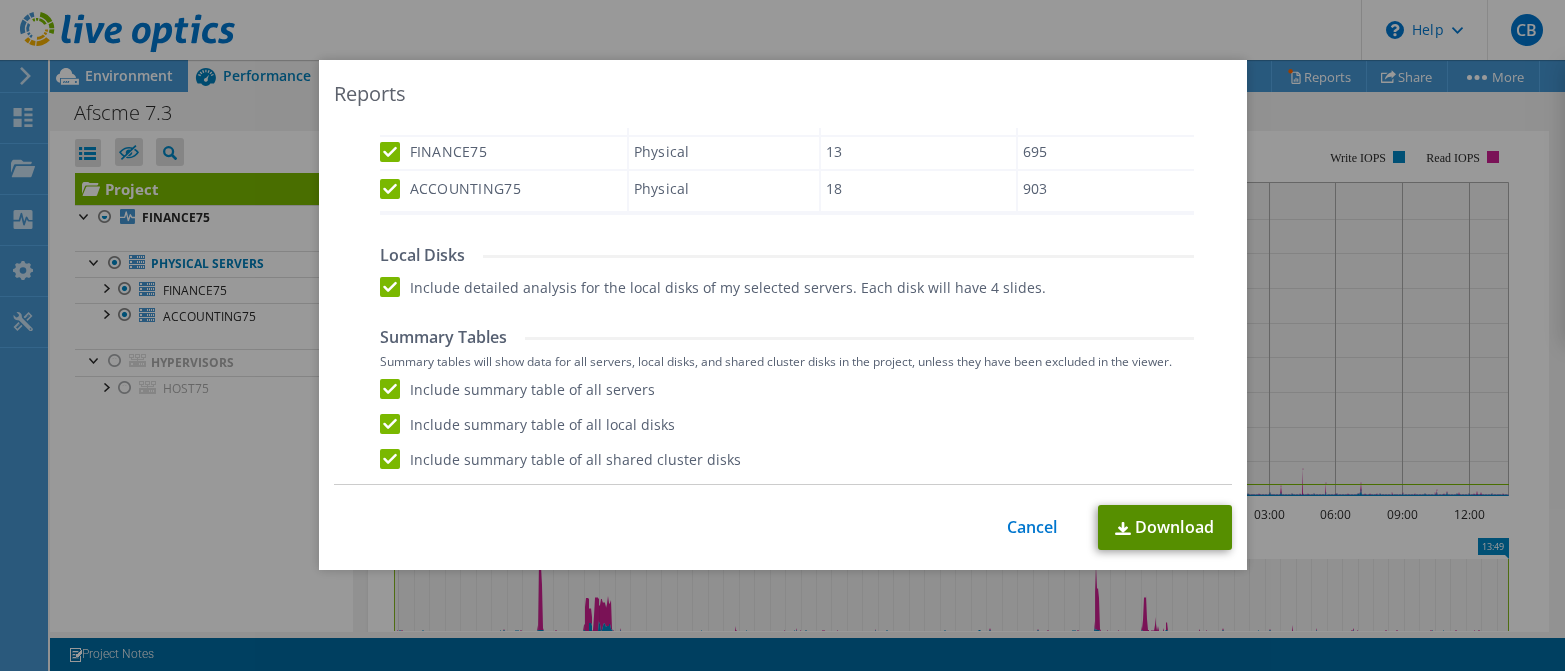 click on "Download" at bounding box center (1165, 527) 